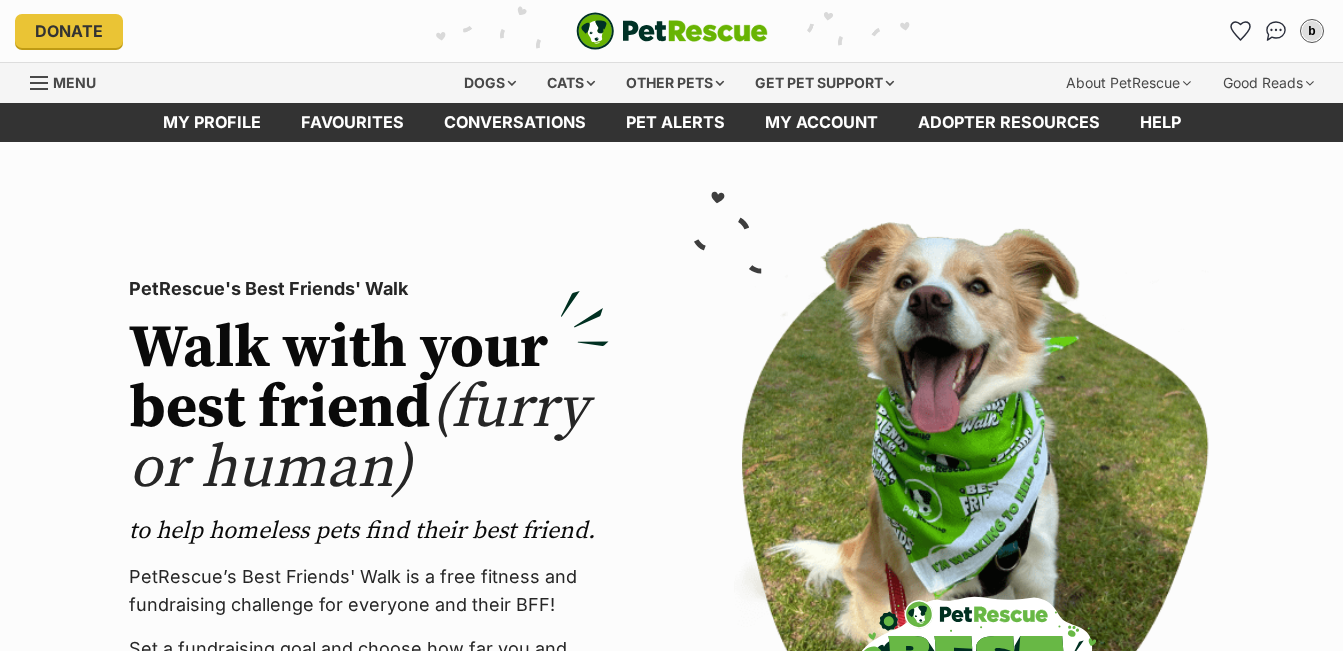 scroll, scrollTop: 0, scrollLeft: 0, axis: both 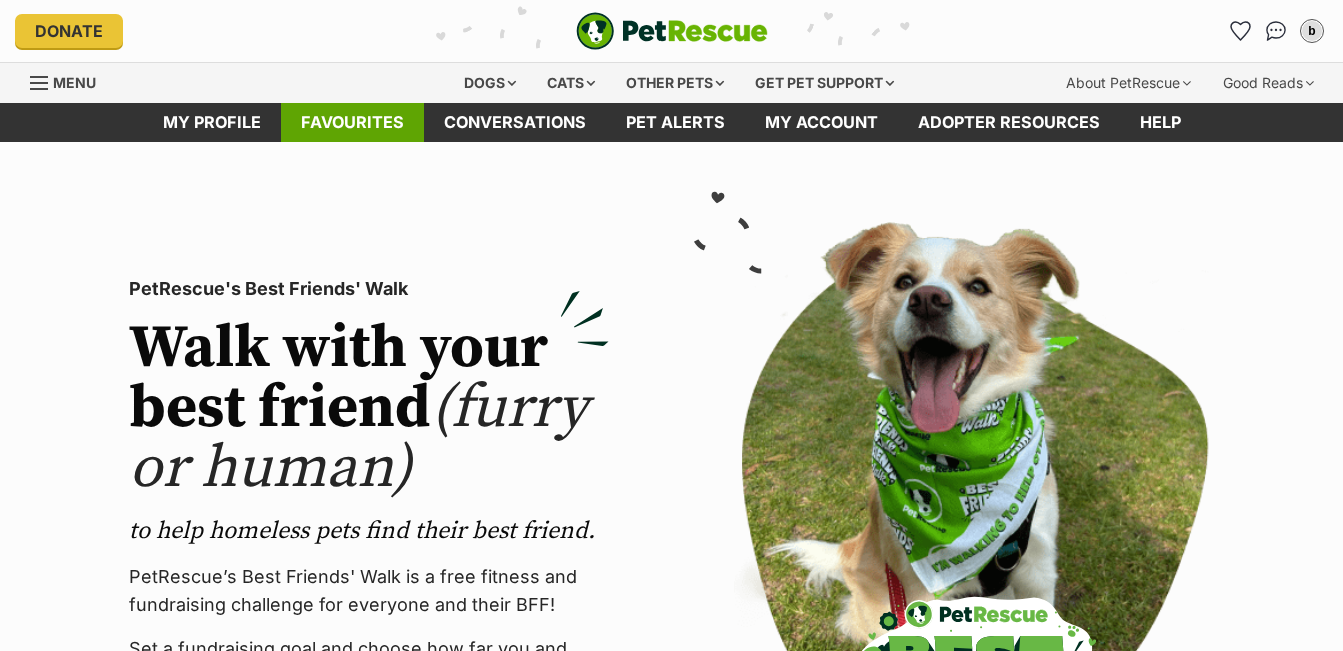 click on "Favourites" at bounding box center [352, 122] 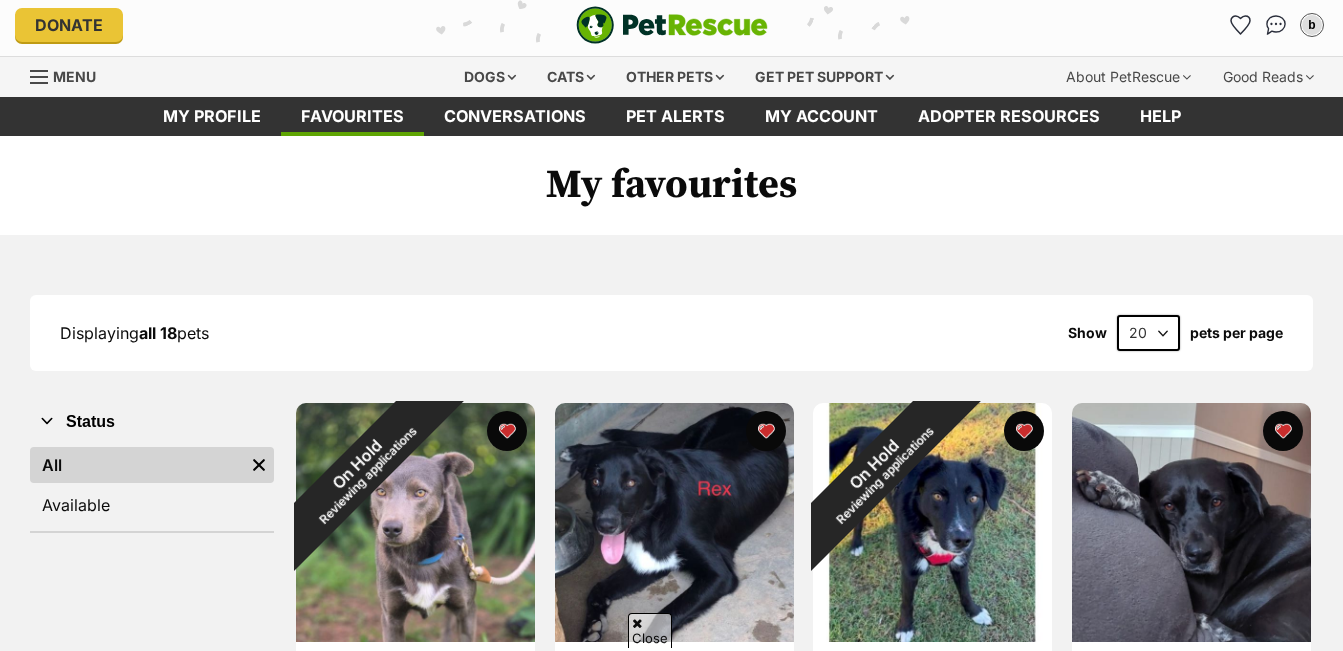 scroll, scrollTop: 300, scrollLeft: 0, axis: vertical 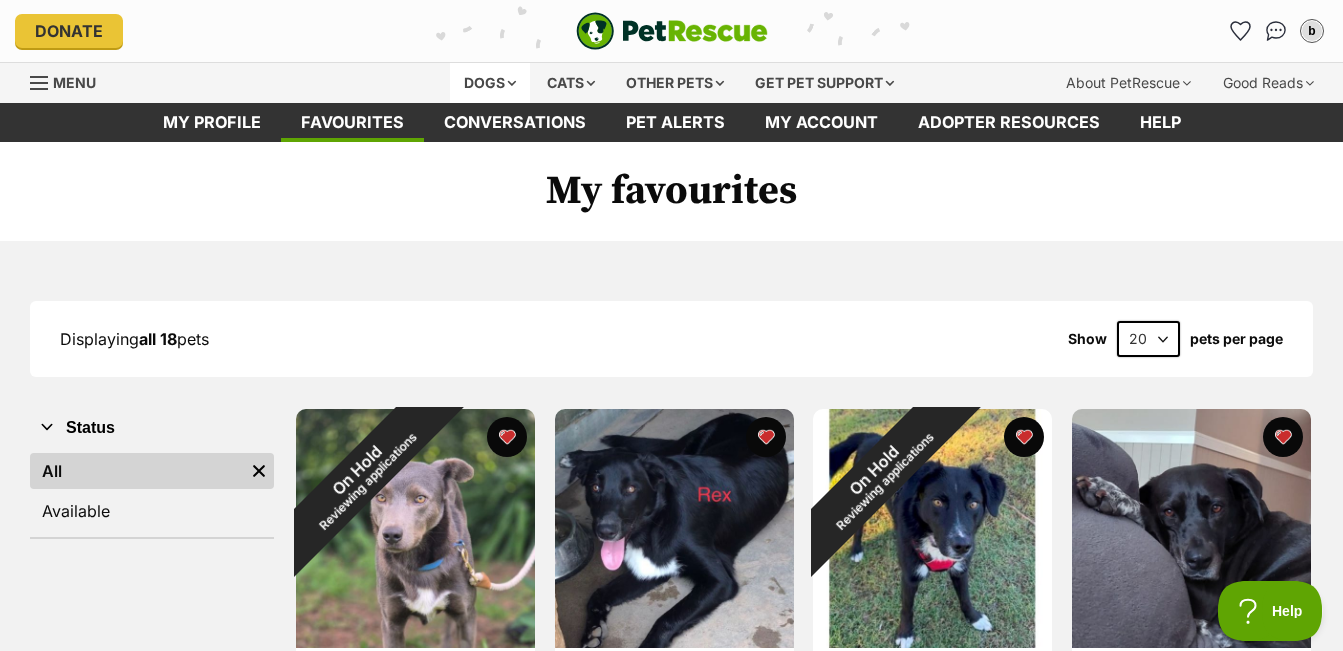 click on "Dogs" at bounding box center (490, 83) 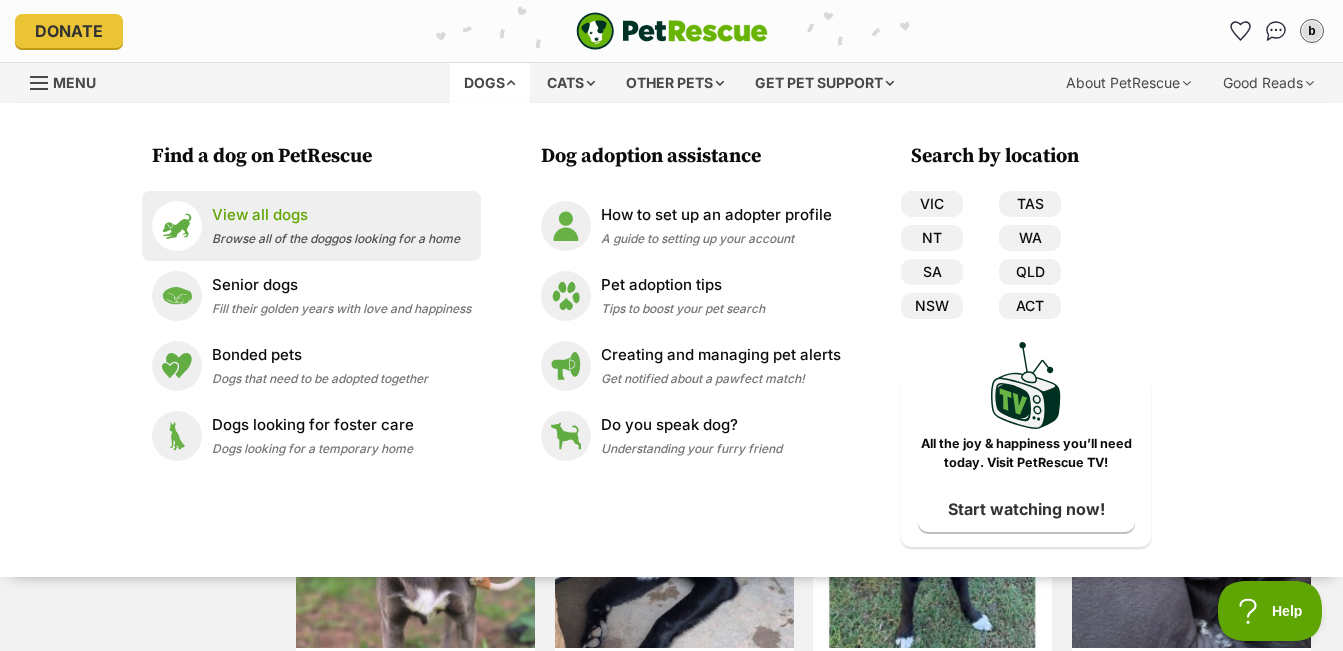 click on "View all dogs" at bounding box center [336, 215] 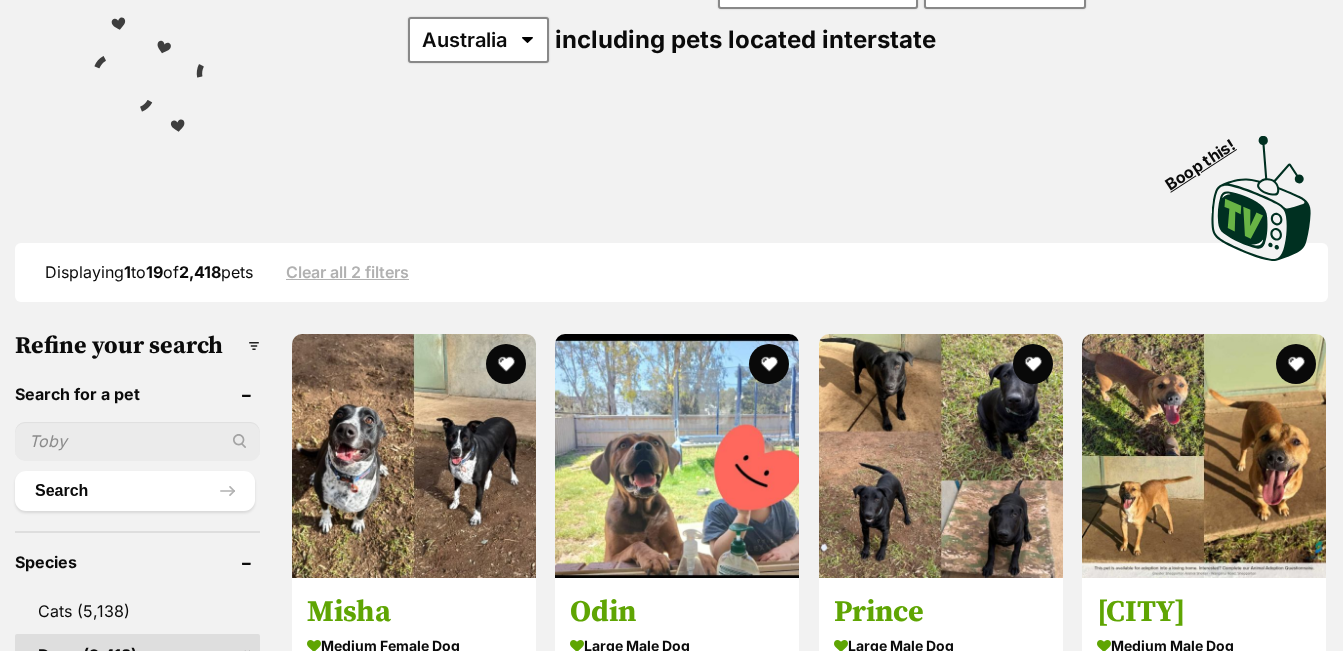 scroll, scrollTop: 400, scrollLeft: 0, axis: vertical 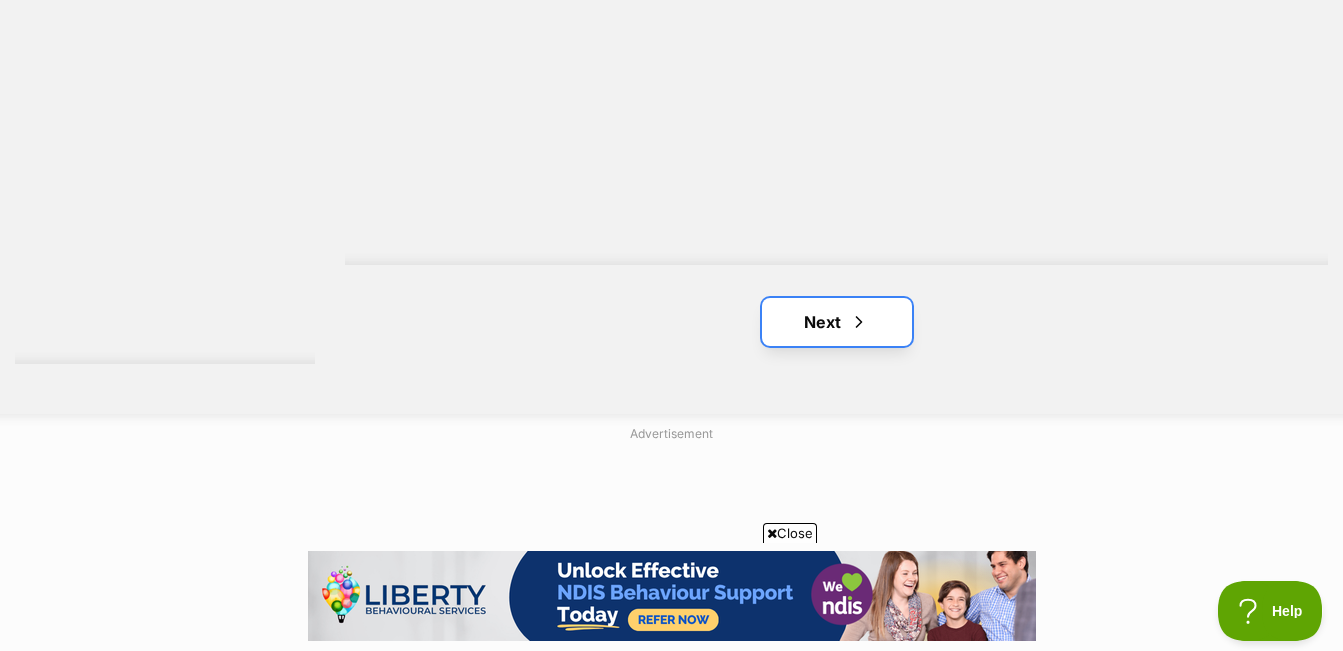 click at bounding box center [859, 322] 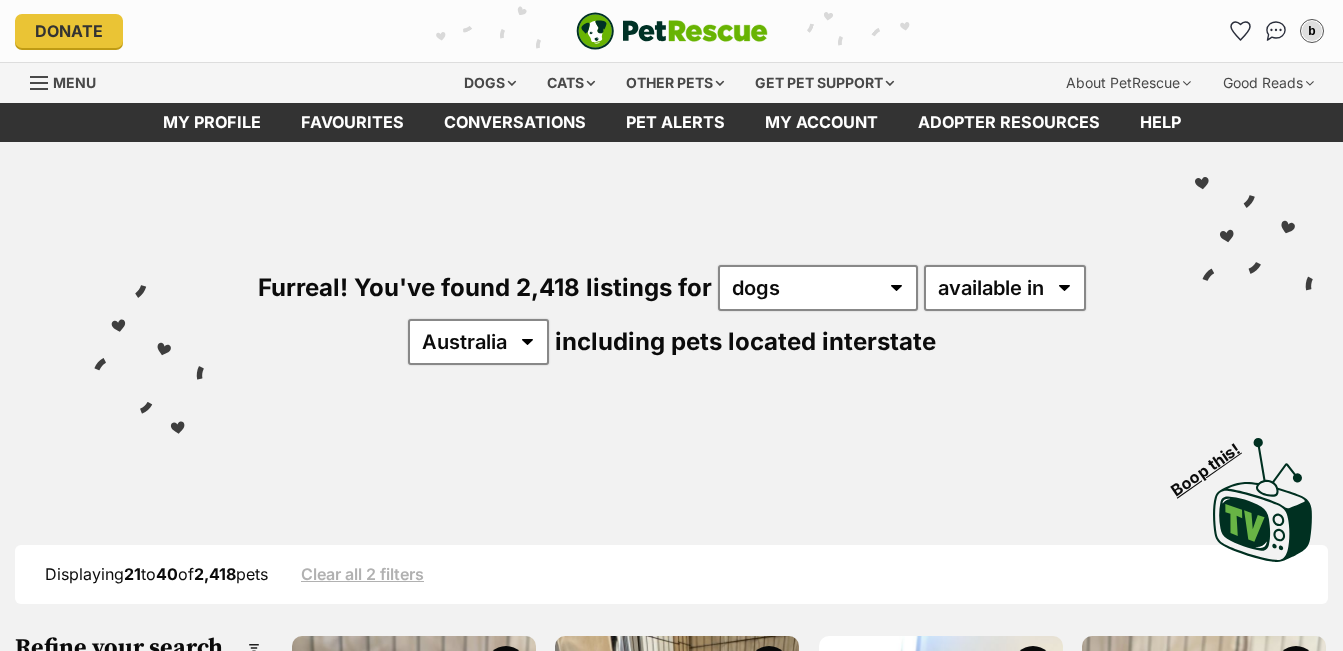 scroll, scrollTop: 0, scrollLeft: 0, axis: both 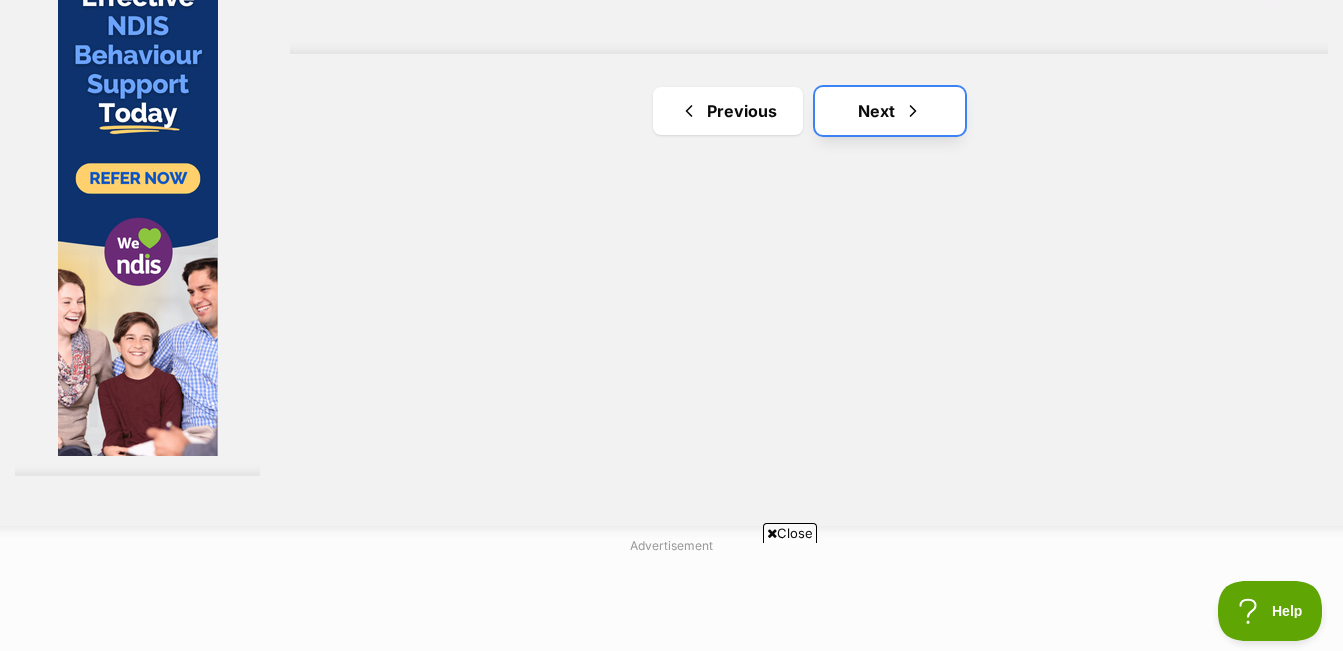 click on "Next" at bounding box center [890, 111] 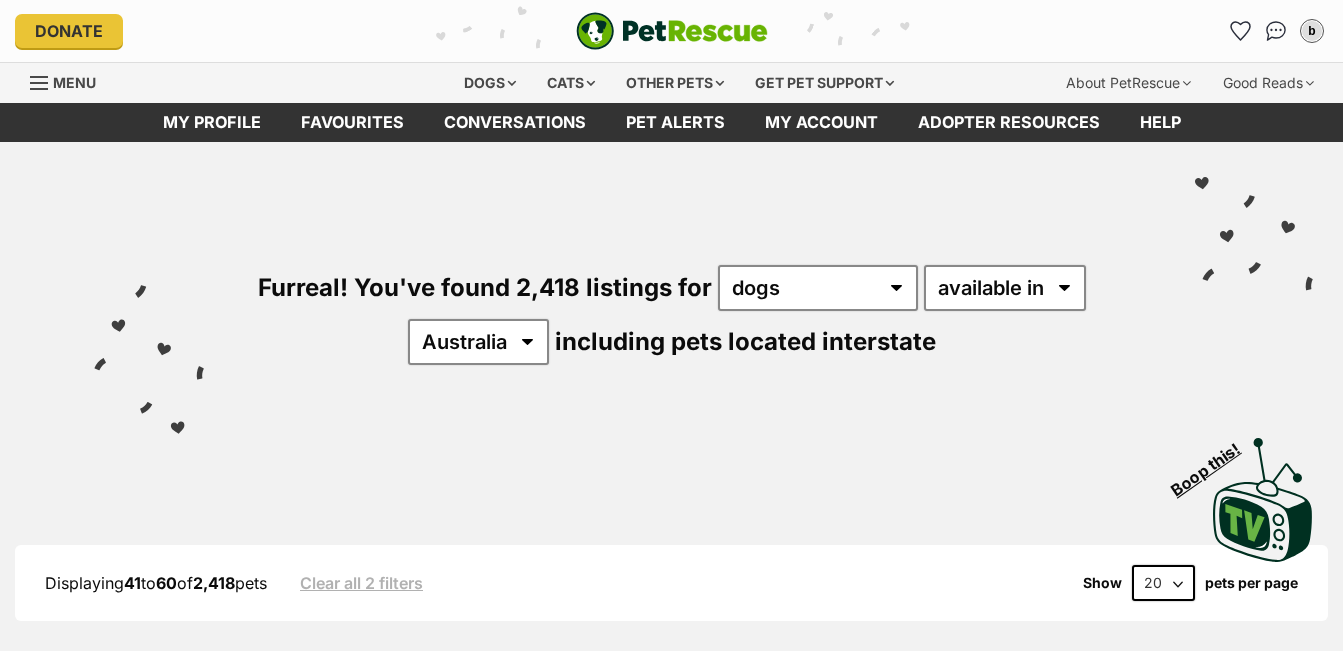 scroll, scrollTop: 0, scrollLeft: 0, axis: both 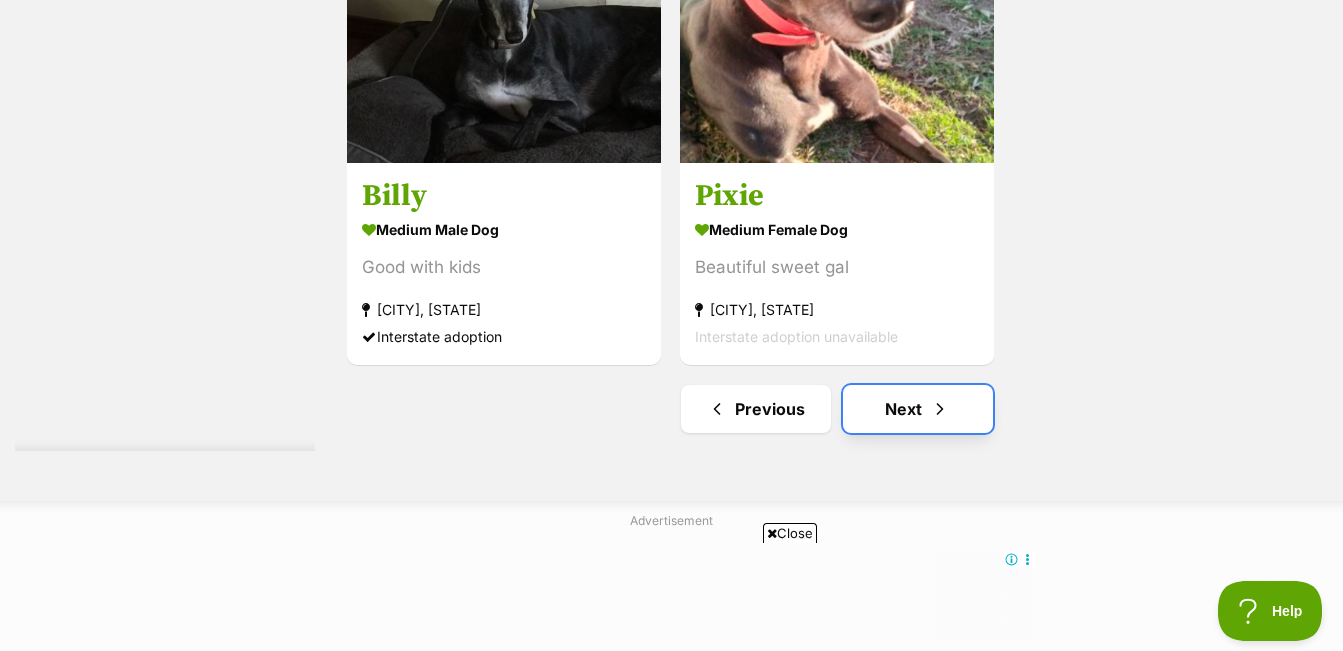 click on "Next" at bounding box center [918, 409] 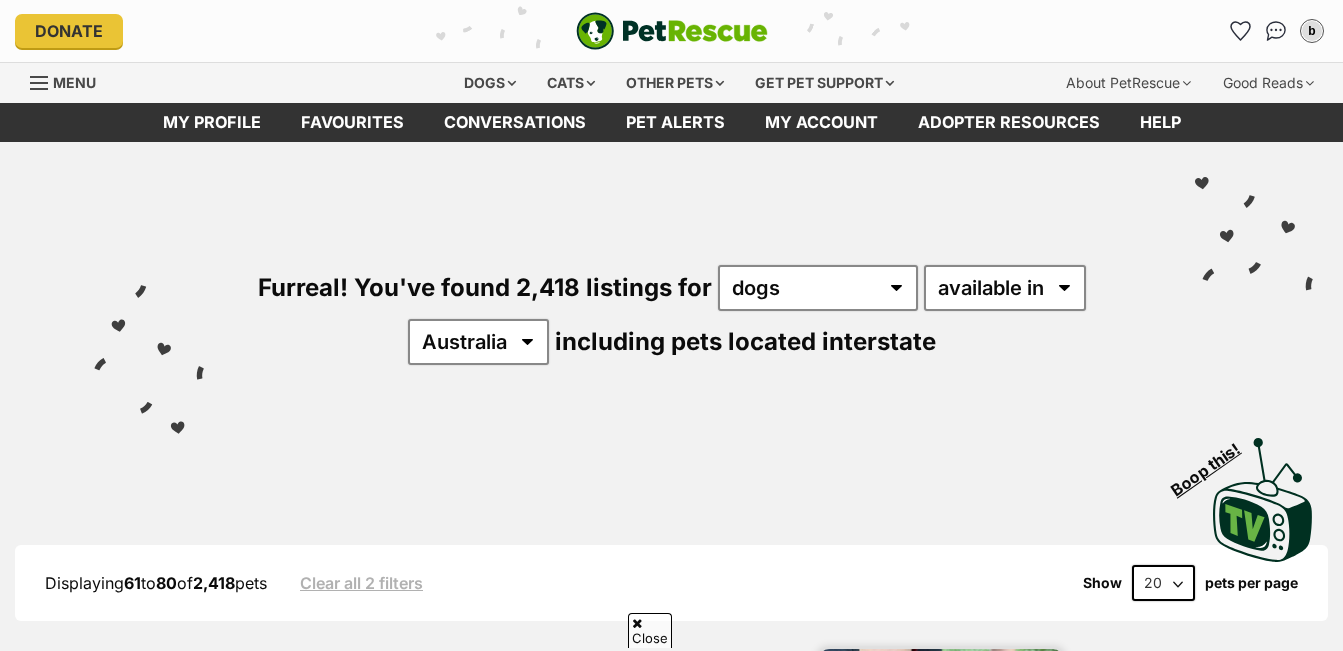 scroll, scrollTop: 300, scrollLeft: 0, axis: vertical 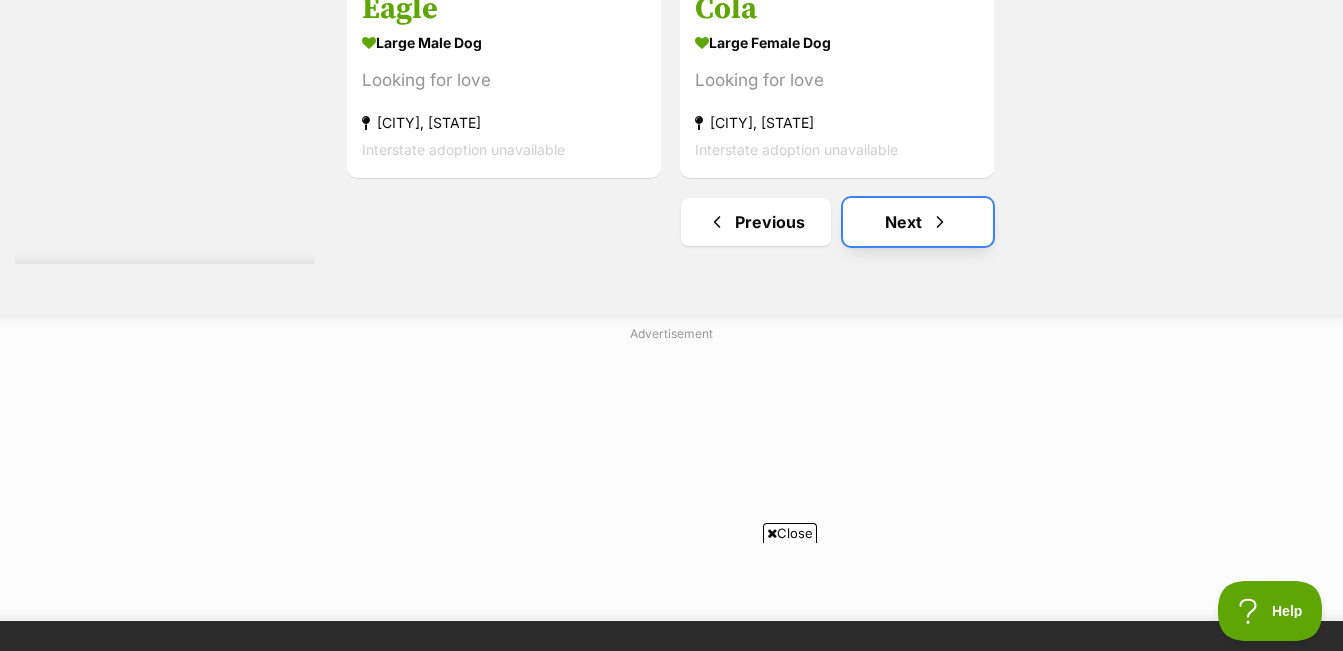 click on "Next" at bounding box center [918, 222] 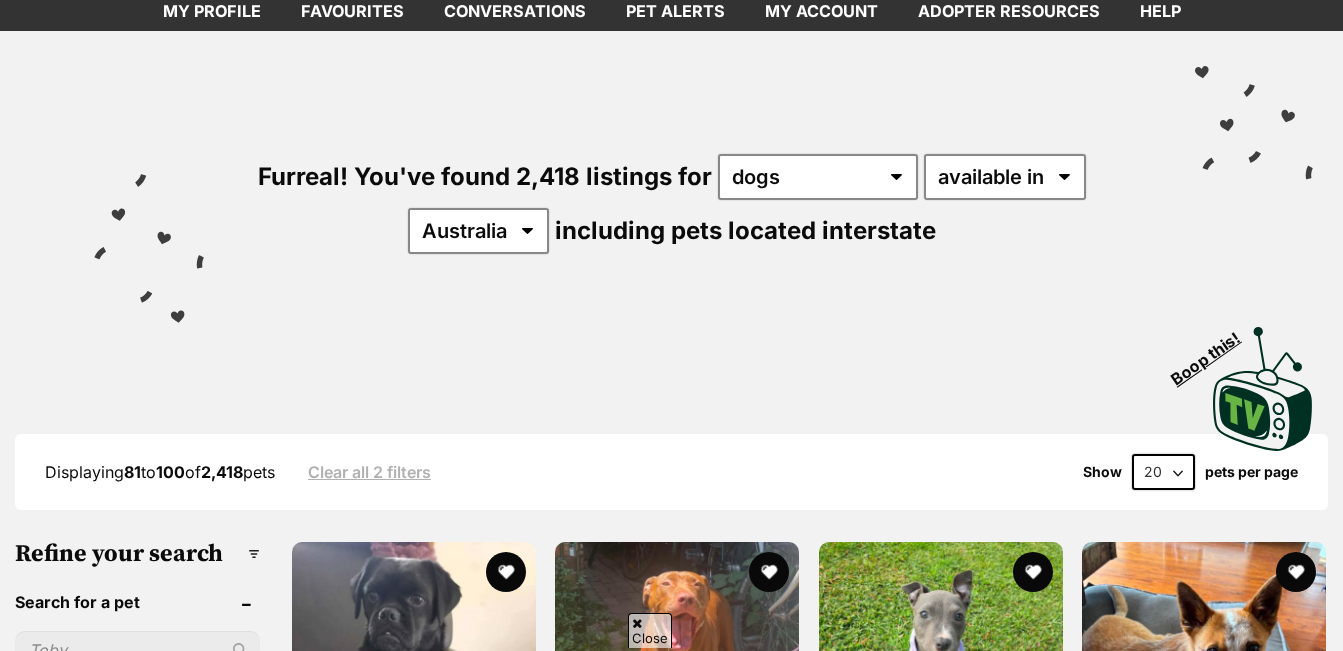 scroll, scrollTop: 400, scrollLeft: 0, axis: vertical 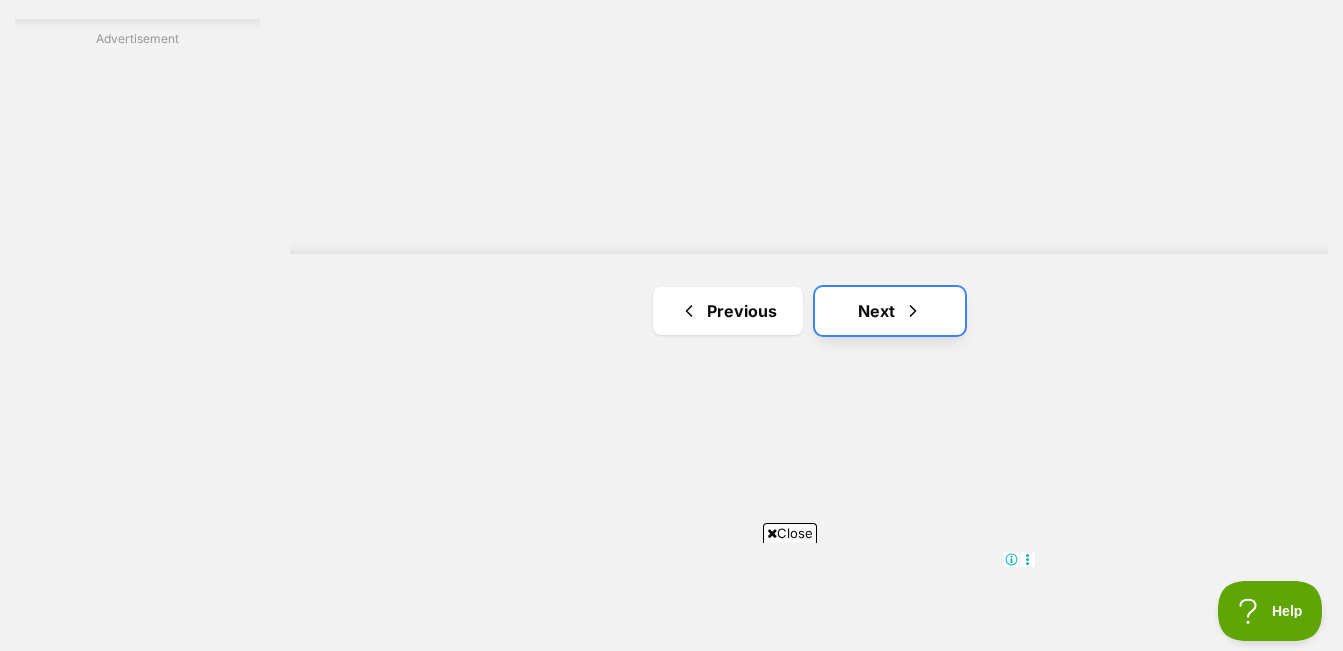 click on "Next" at bounding box center (890, 311) 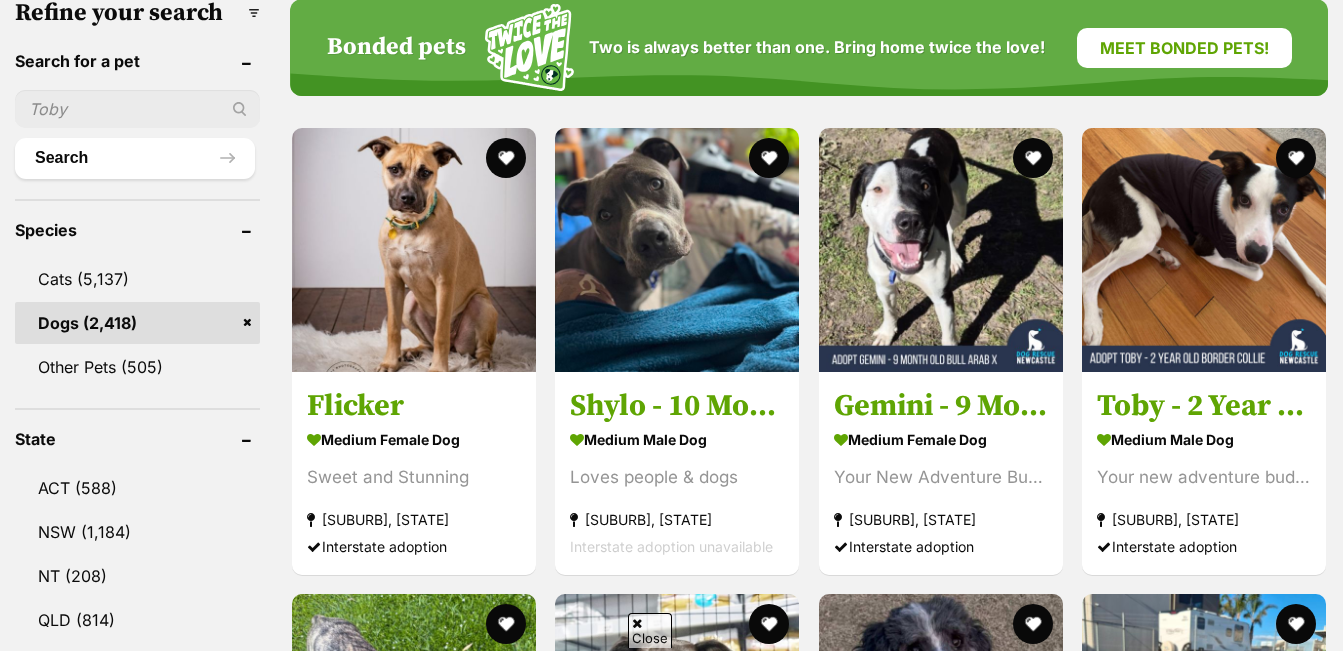 scroll, scrollTop: 0, scrollLeft: 0, axis: both 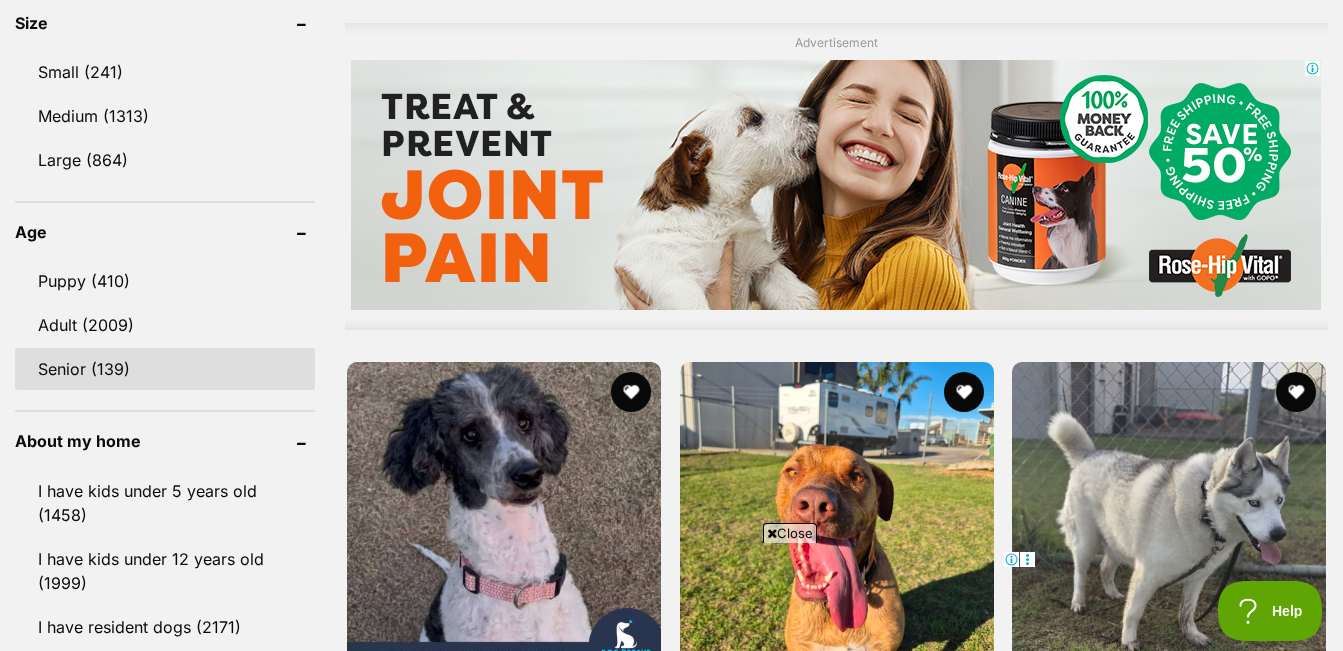 click on "Senior (139)" at bounding box center (165, 369) 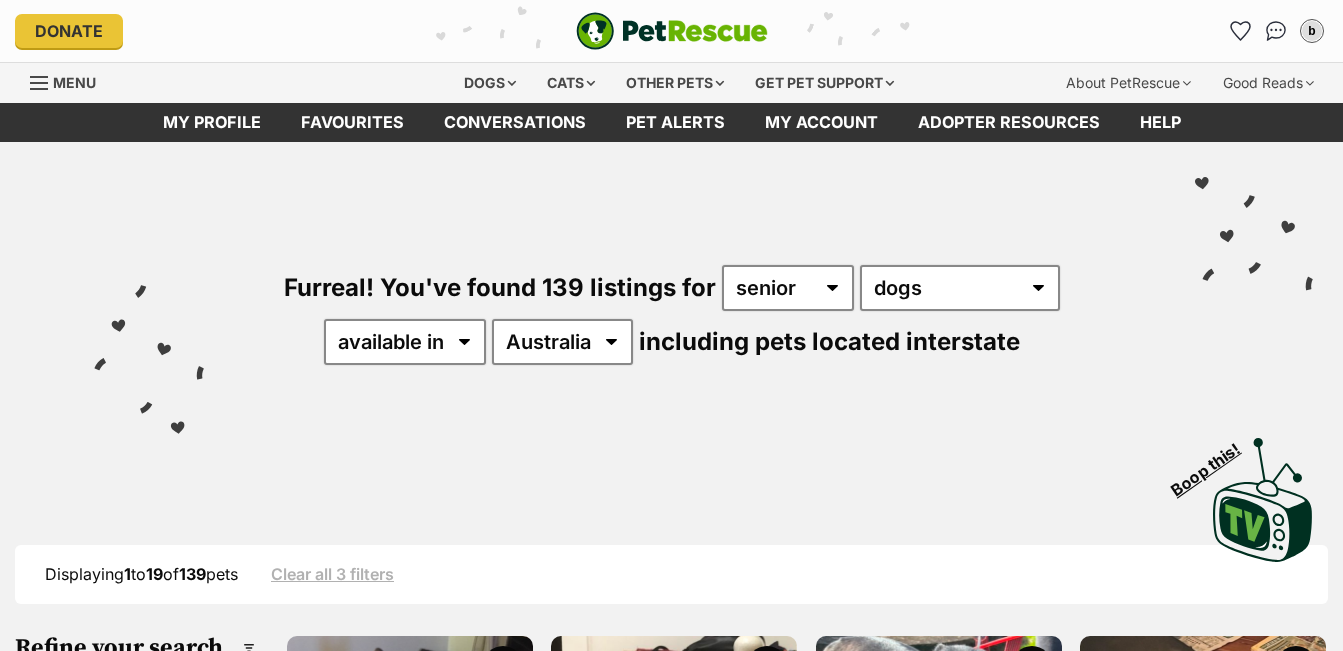 scroll, scrollTop: 300, scrollLeft: 0, axis: vertical 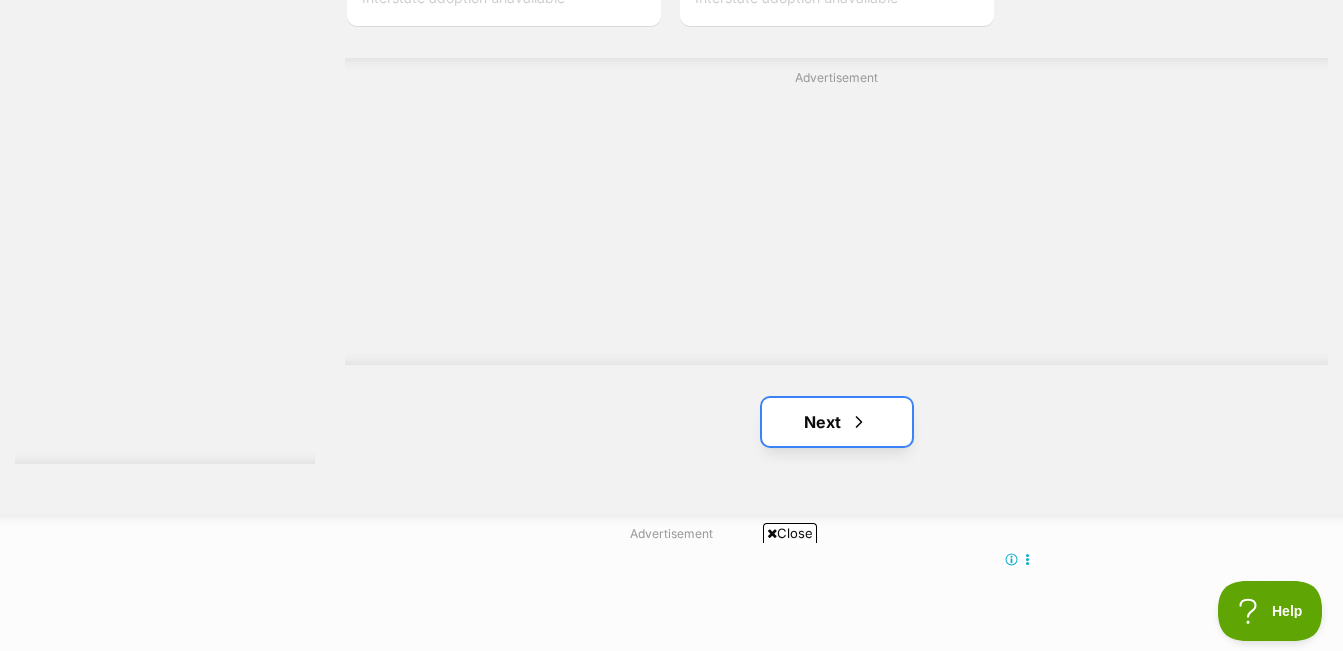 click at bounding box center (859, 422) 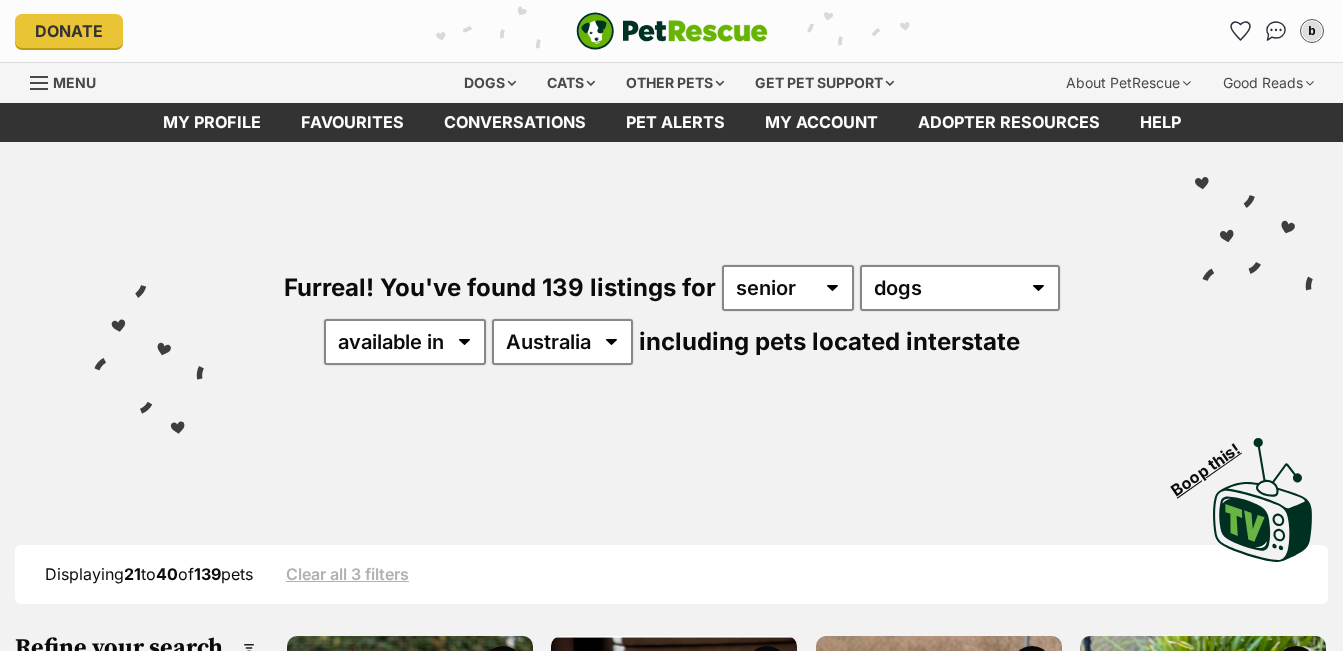 scroll, scrollTop: 0, scrollLeft: 0, axis: both 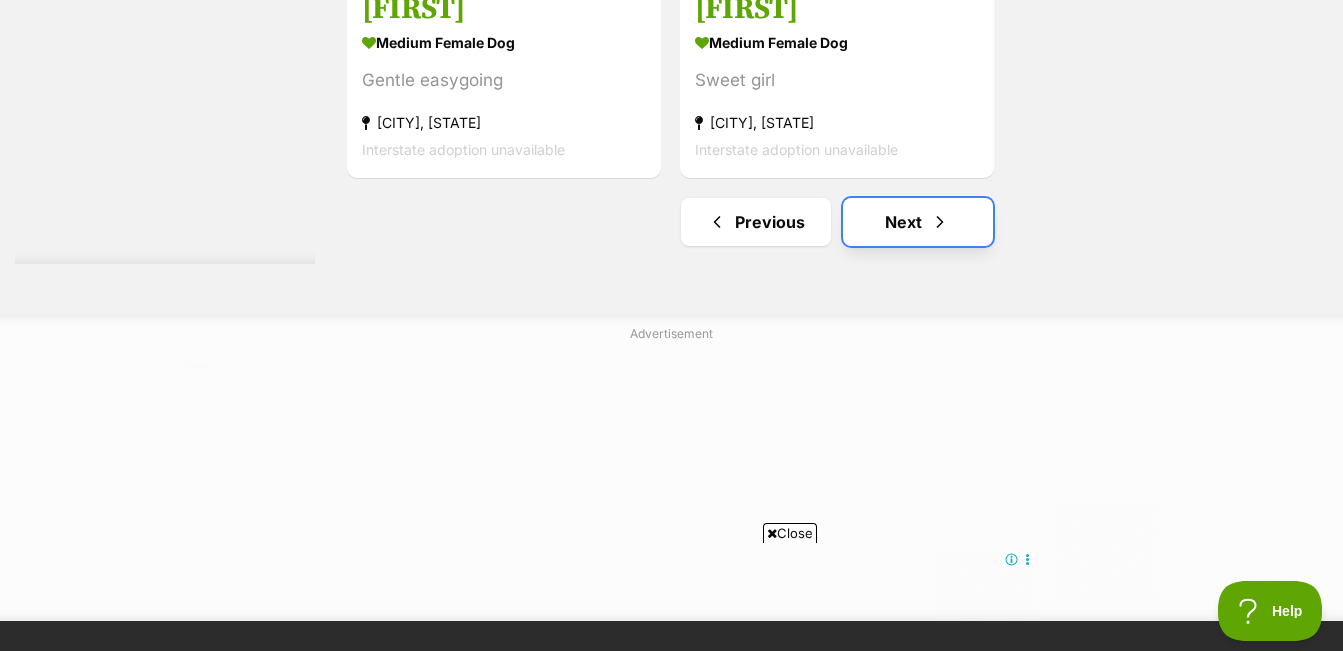 click on "Next" at bounding box center (918, 222) 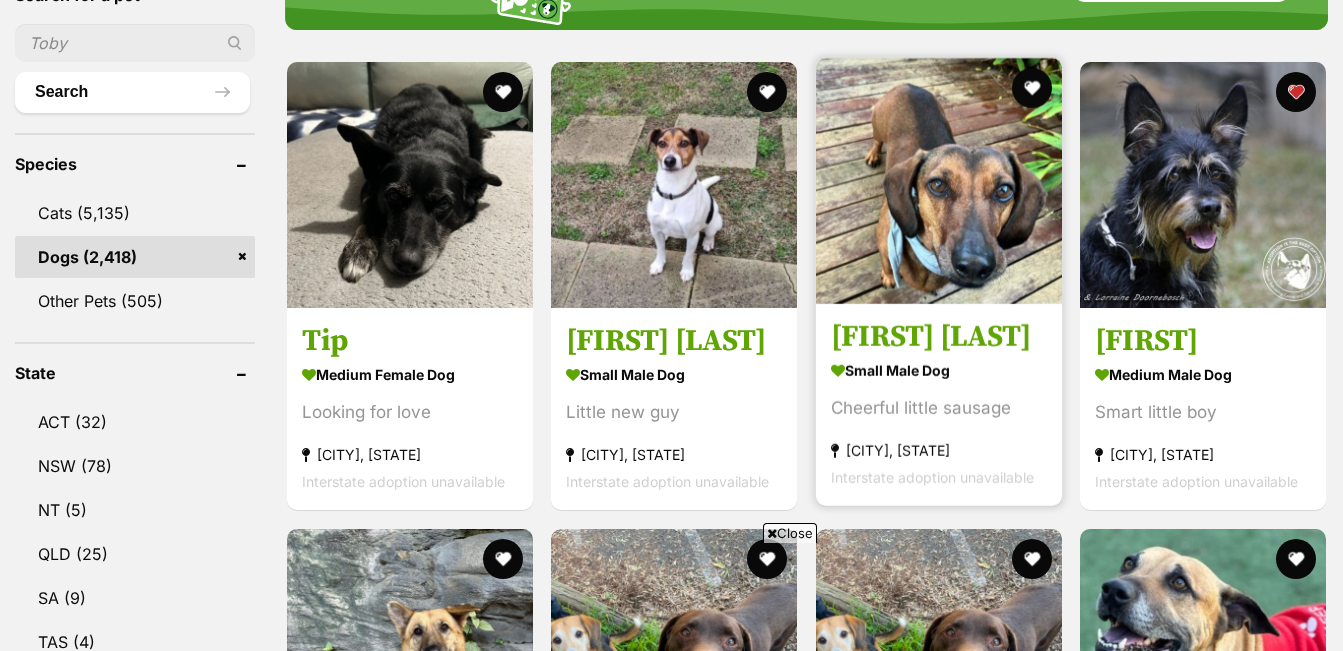 scroll, scrollTop: 0, scrollLeft: 0, axis: both 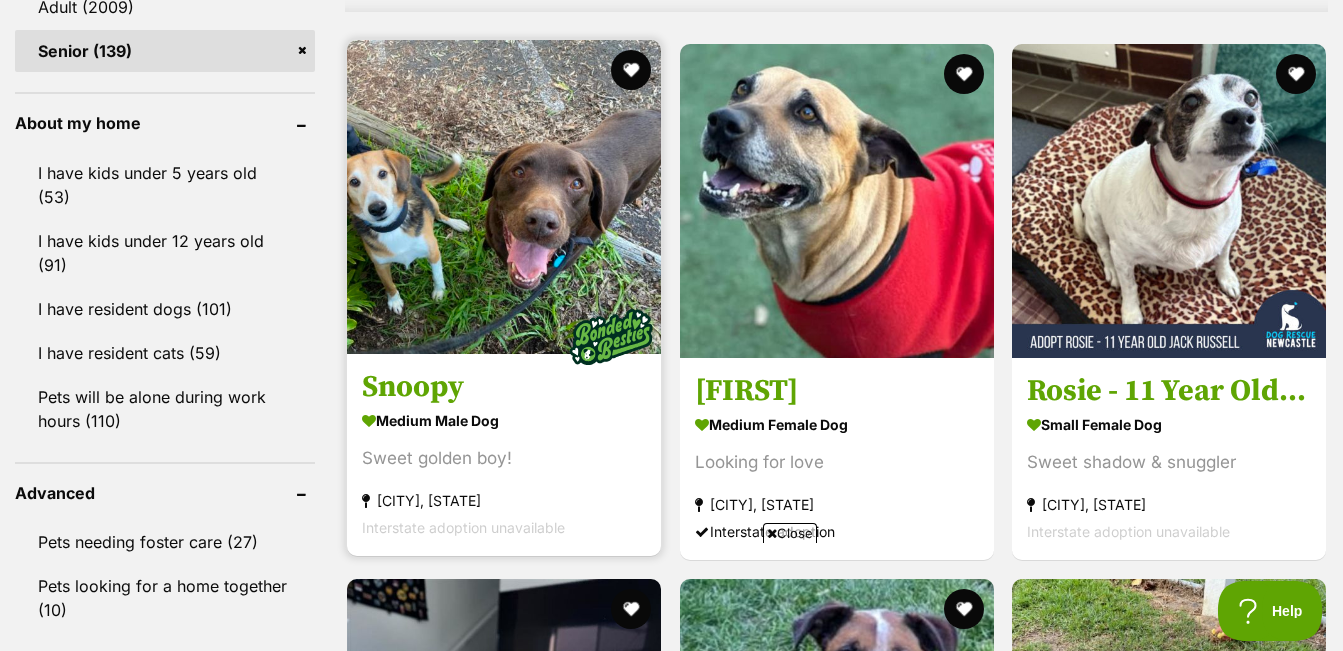 click at bounding box center [504, 197] 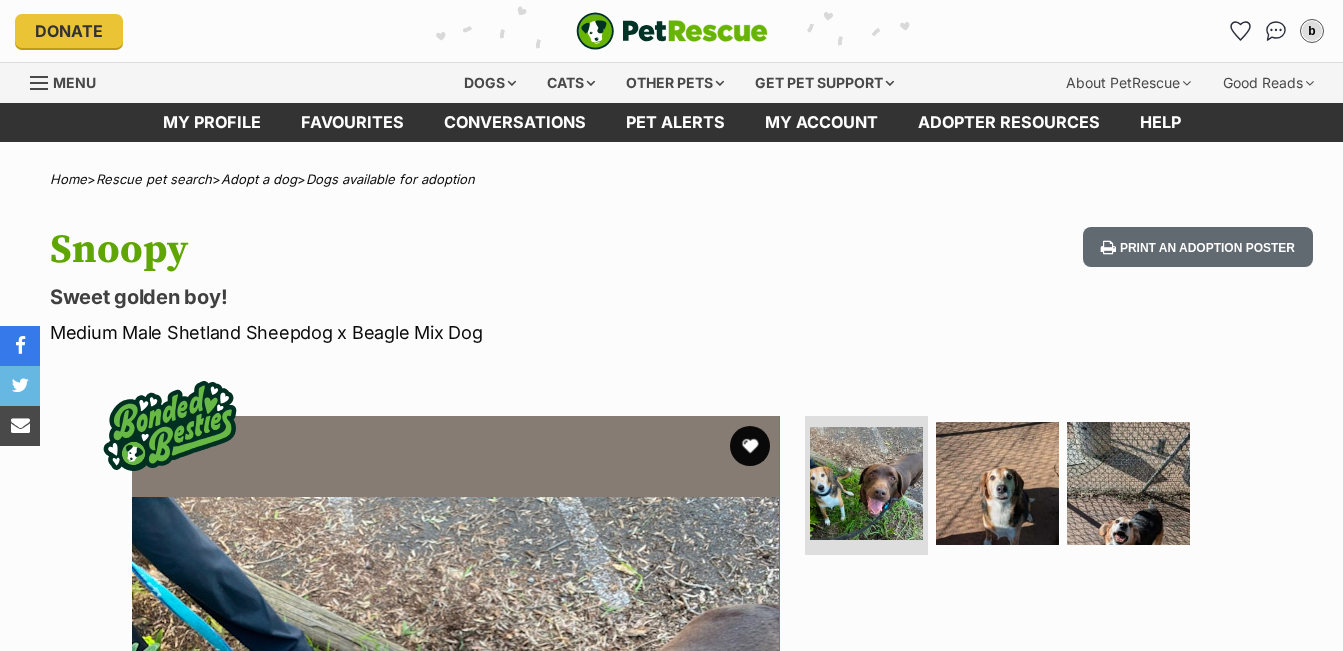 scroll, scrollTop: 0, scrollLeft: 0, axis: both 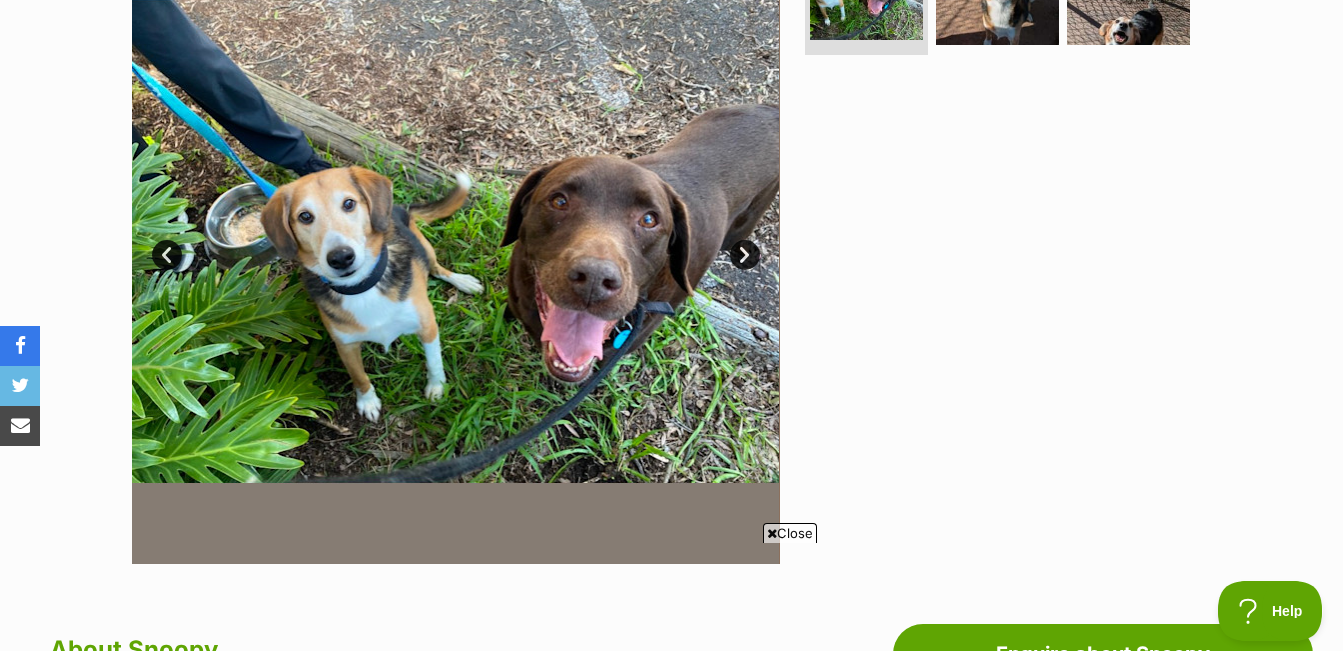 click on "Next" at bounding box center (745, 255) 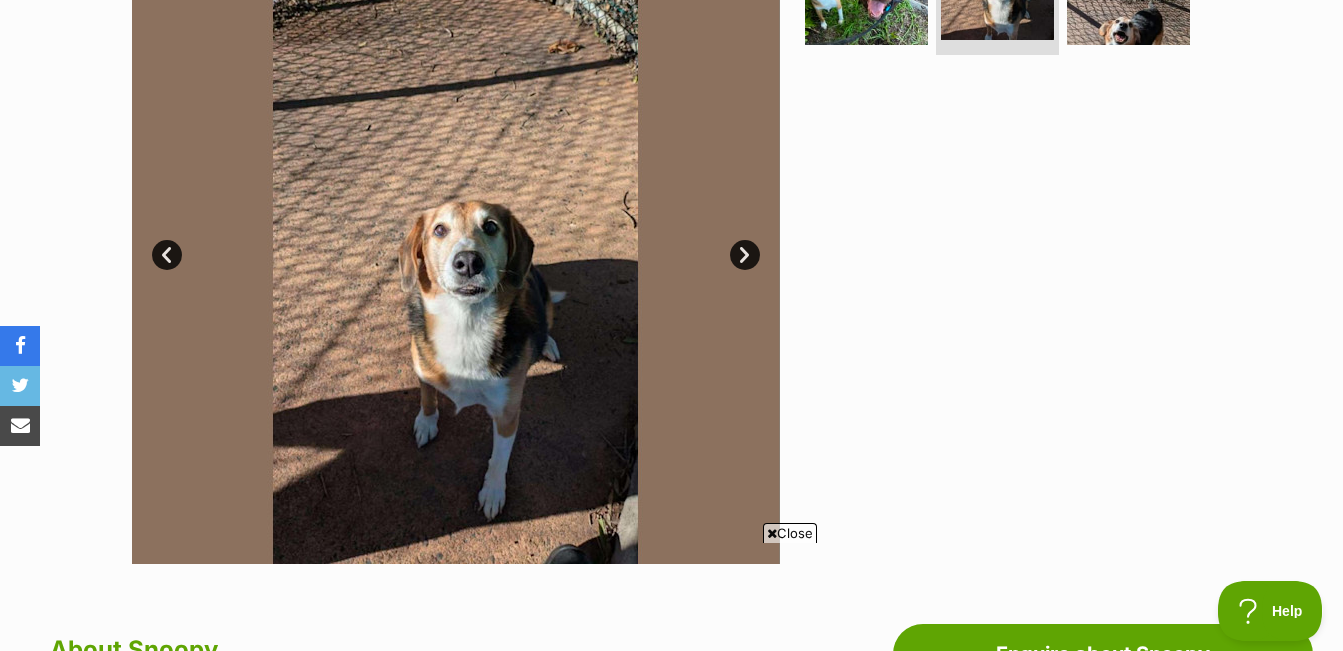 click on "Next" at bounding box center [745, 255] 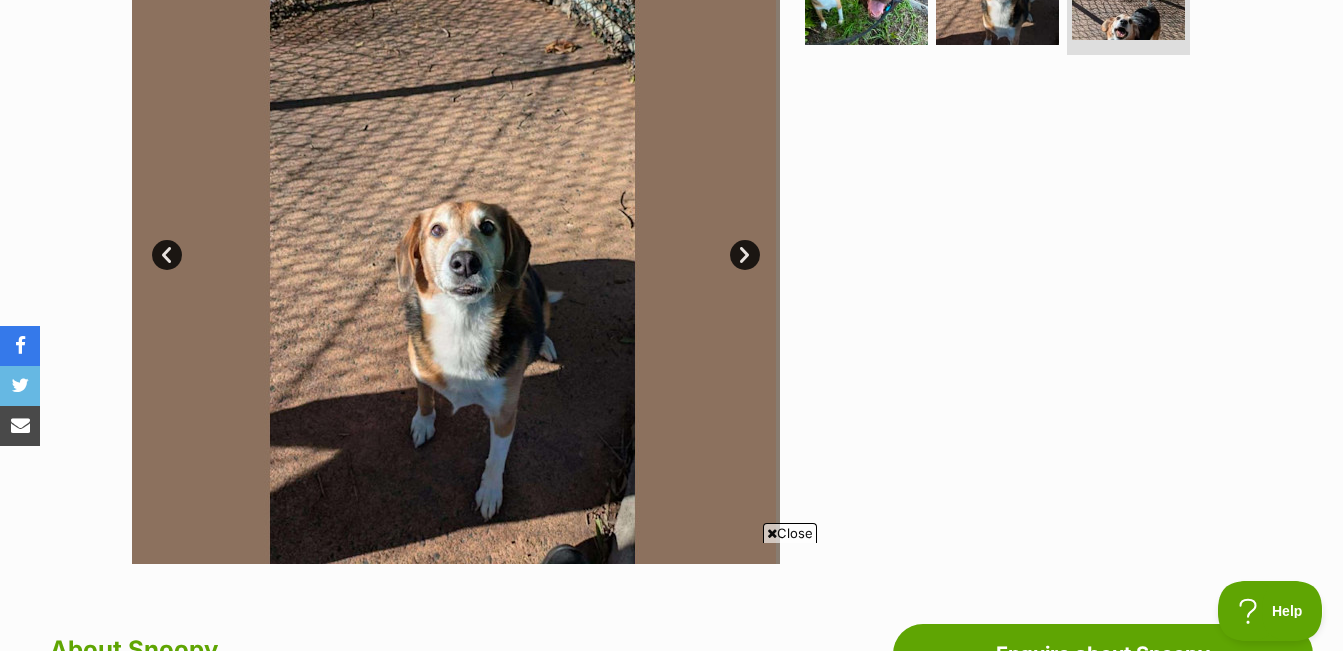 click on "Next" at bounding box center (745, 255) 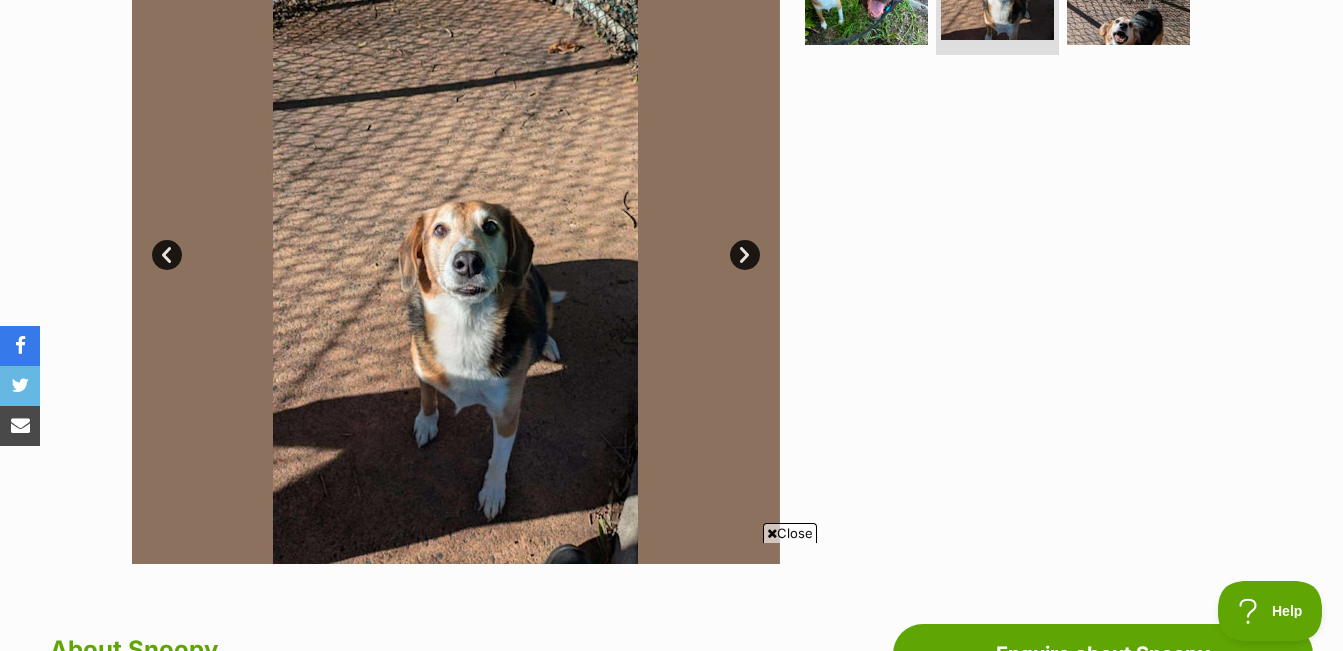 click on "Next" at bounding box center [745, 255] 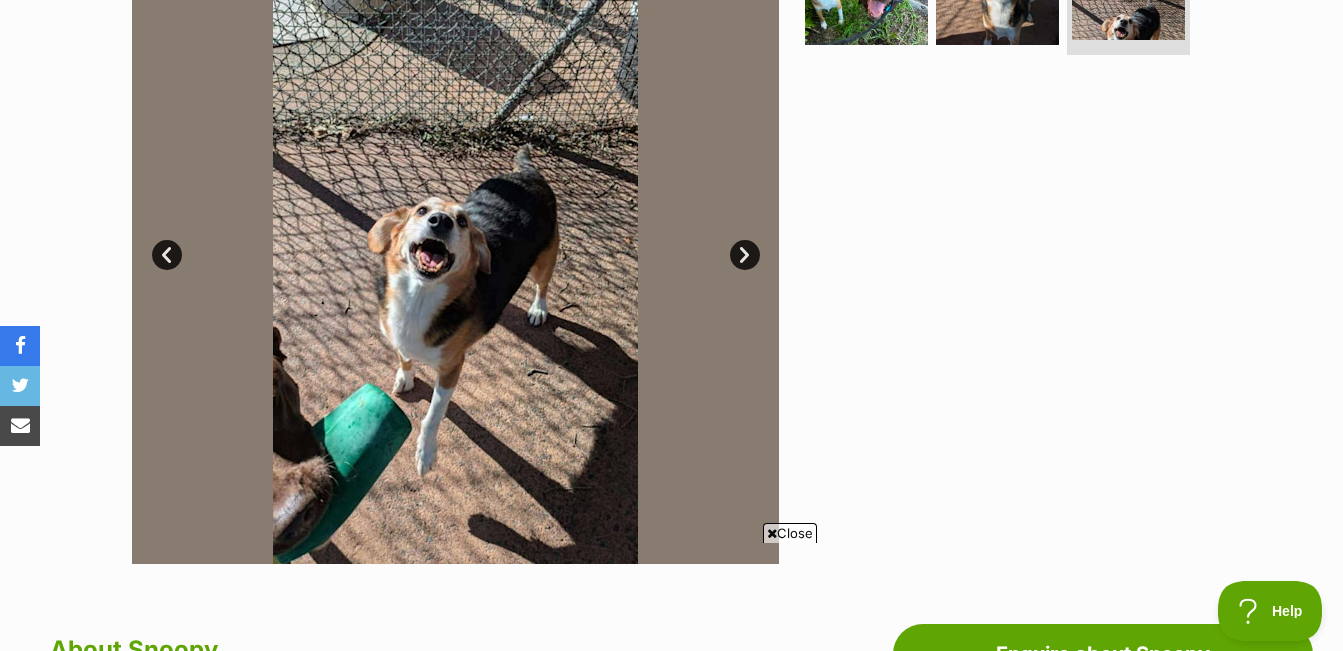 click on "Next" at bounding box center (745, 255) 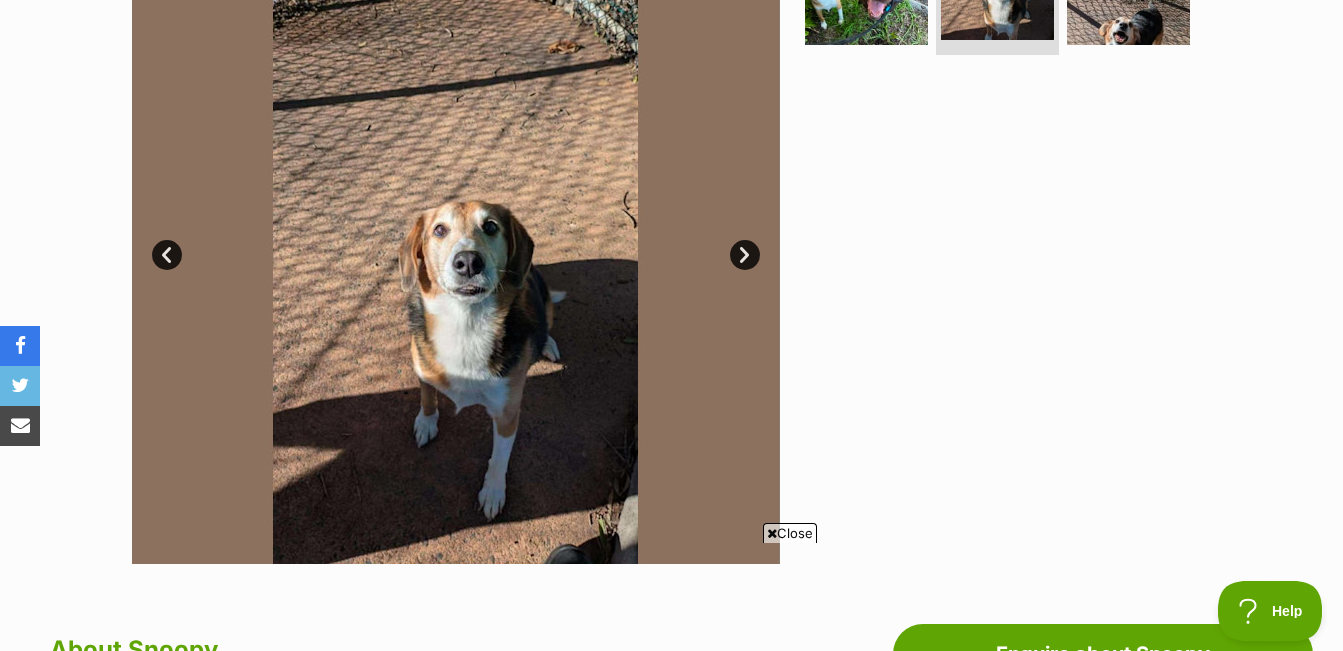click on "Next" at bounding box center [745, 255] 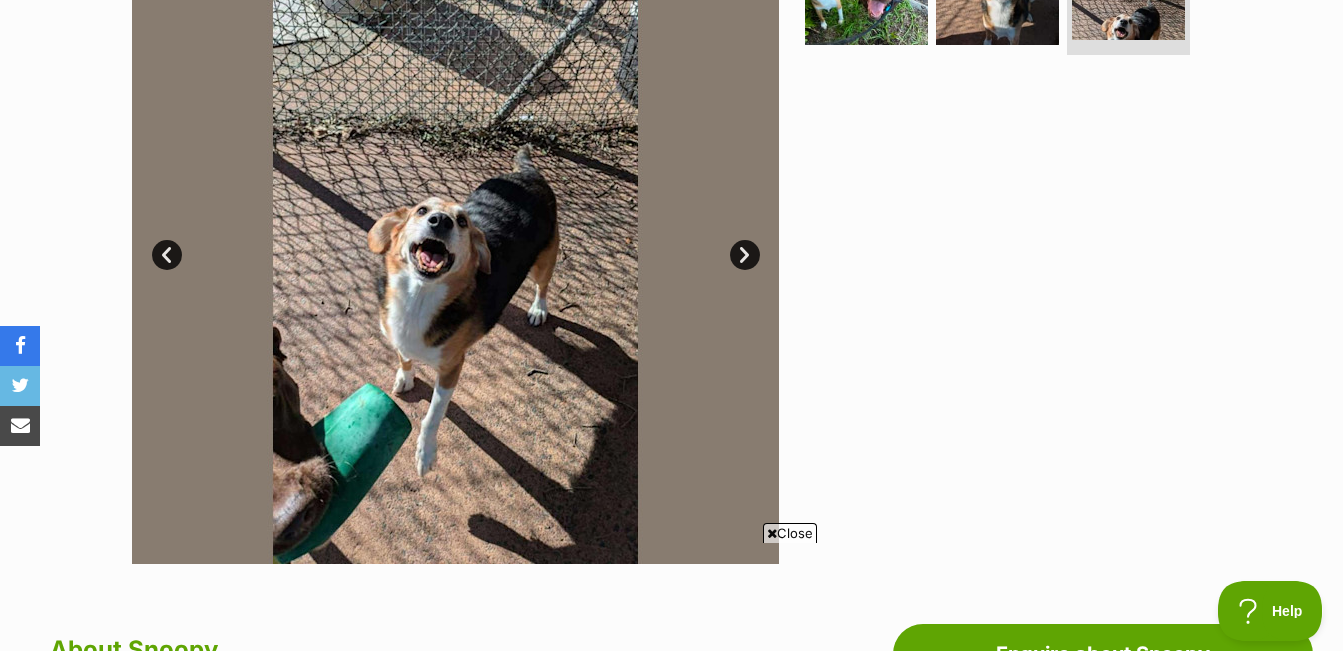 click on "Next" at bounding box center (745, 255) 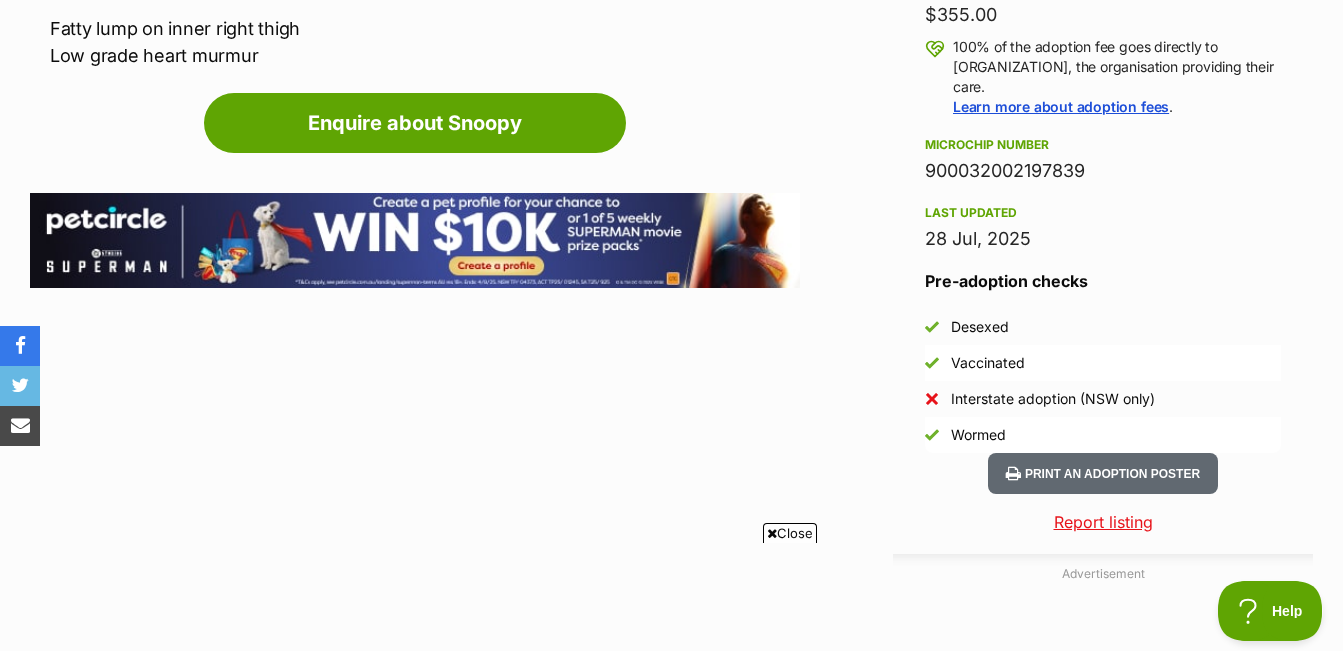 scroll, scrollTop: 1500, scrollLeft: 0, axis: vertical 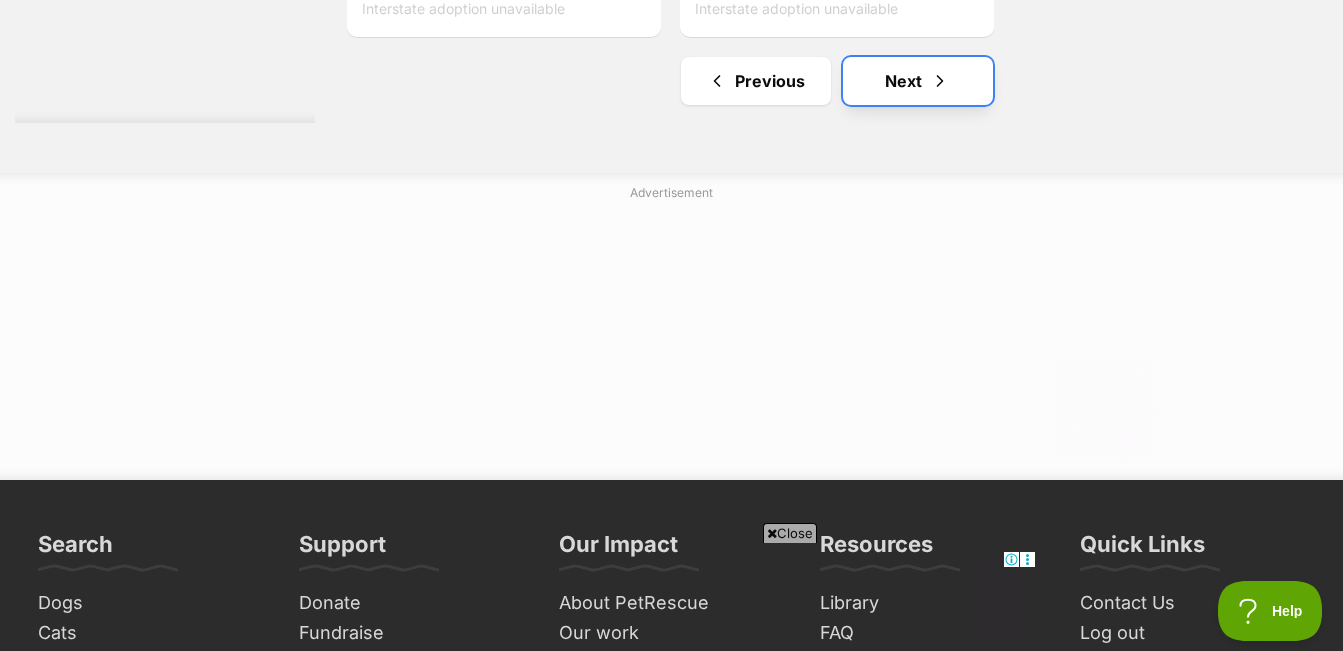 click on "Next" at bounding box center (918, 81) 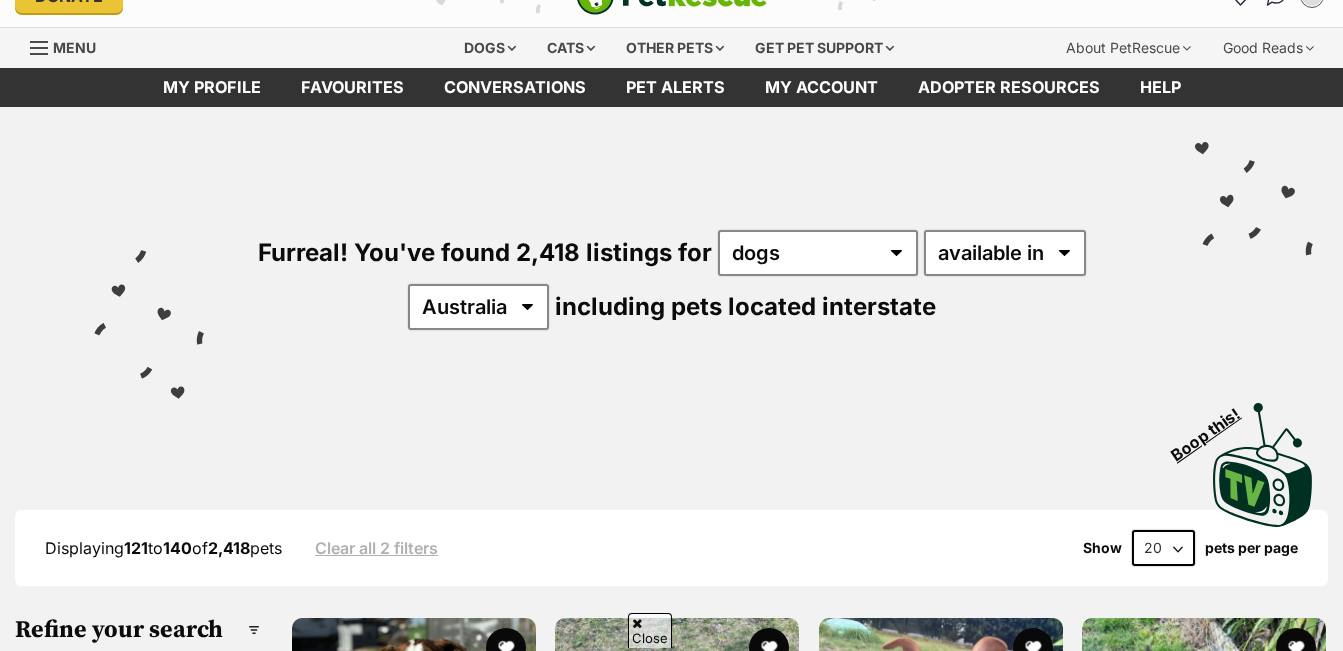 scroll, scrollTop: 500, scrollLeft: 0, axis: vertical 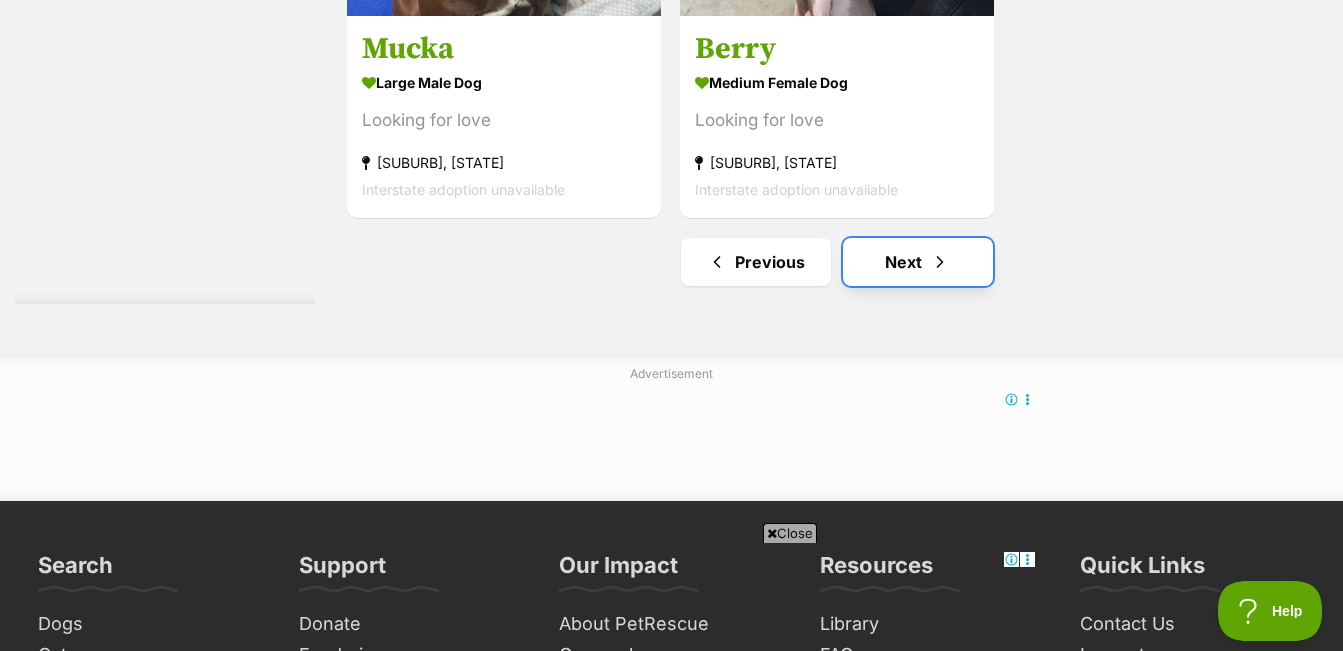 click at bounding box center (940, 262) 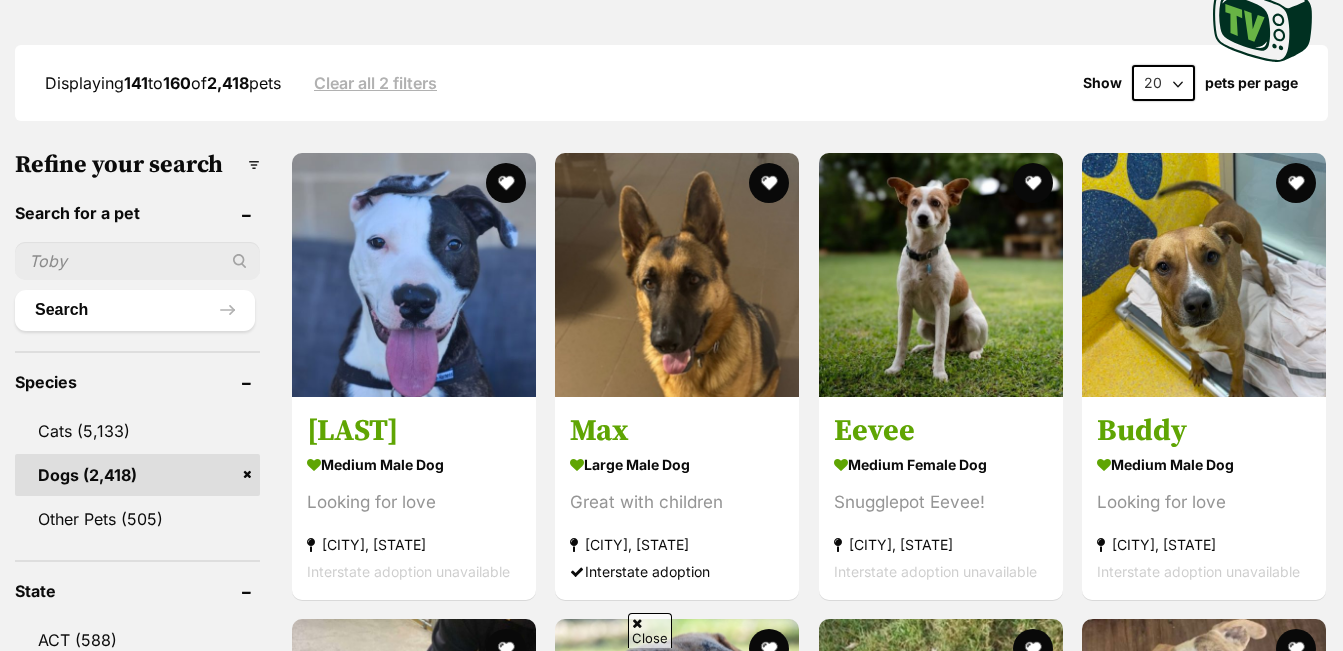 scroll, scrollTop: 500, scrollLeft: 0, axis: vertical 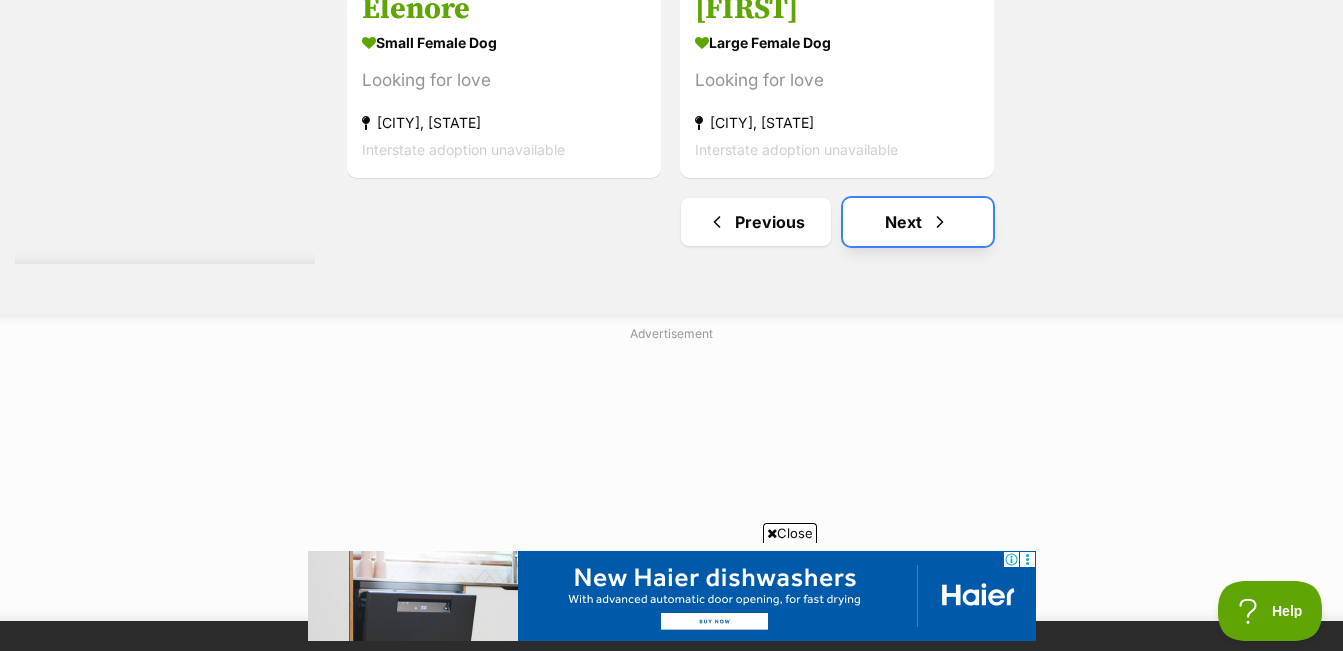 click on "Next" at bounding box center (918, 222) 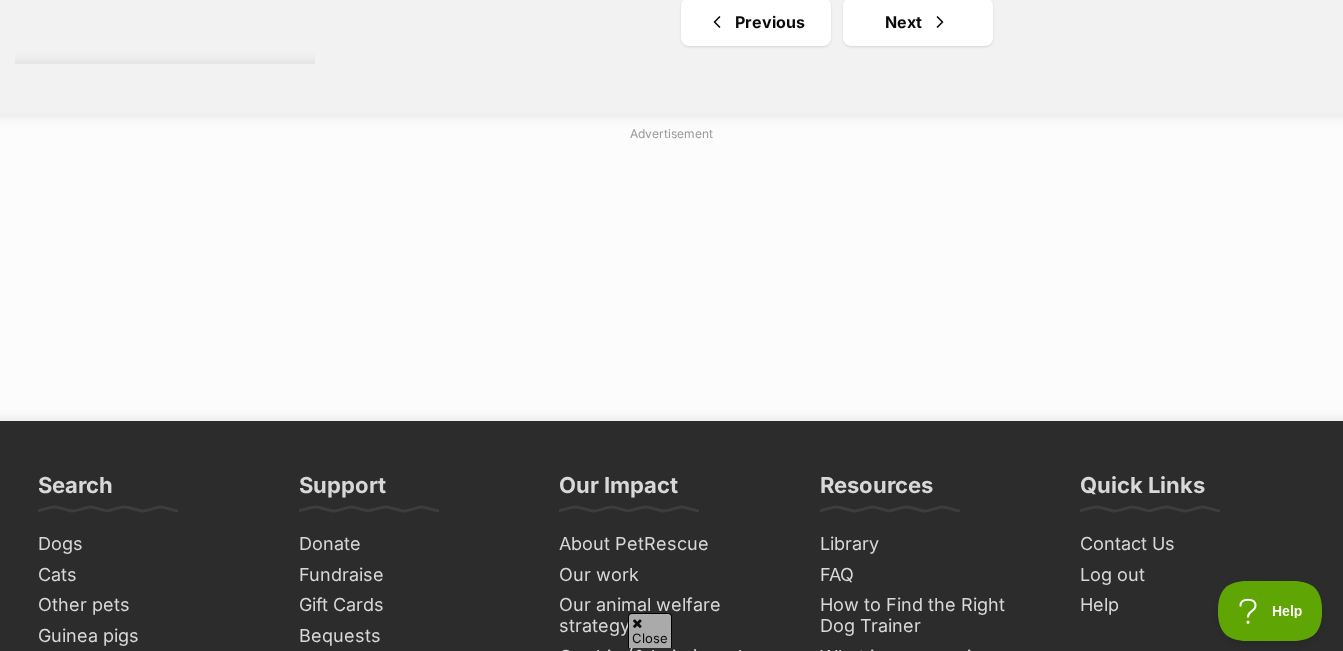 scroll, scrollTop: 0, scrollLeft: 0, axis: both 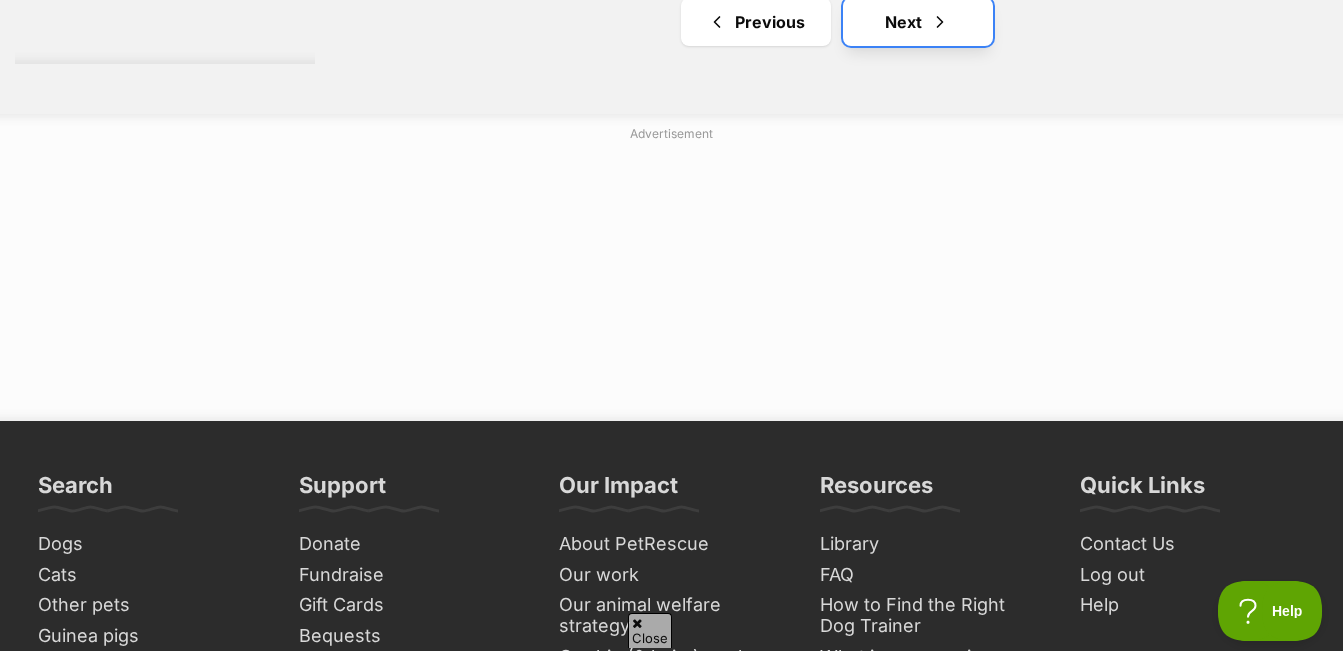 click on "Next" at bounding box center [918, 22] 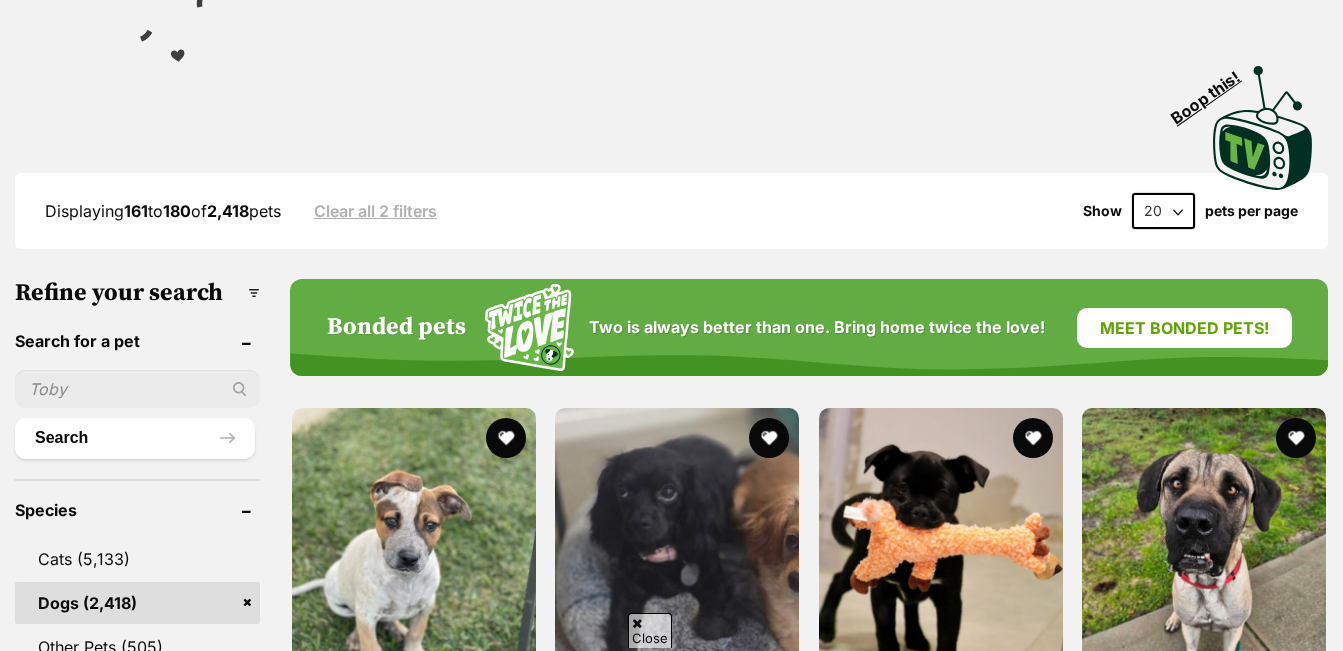 scroll, scrollTop: 508, scrollLeft: 0, axis: vertical 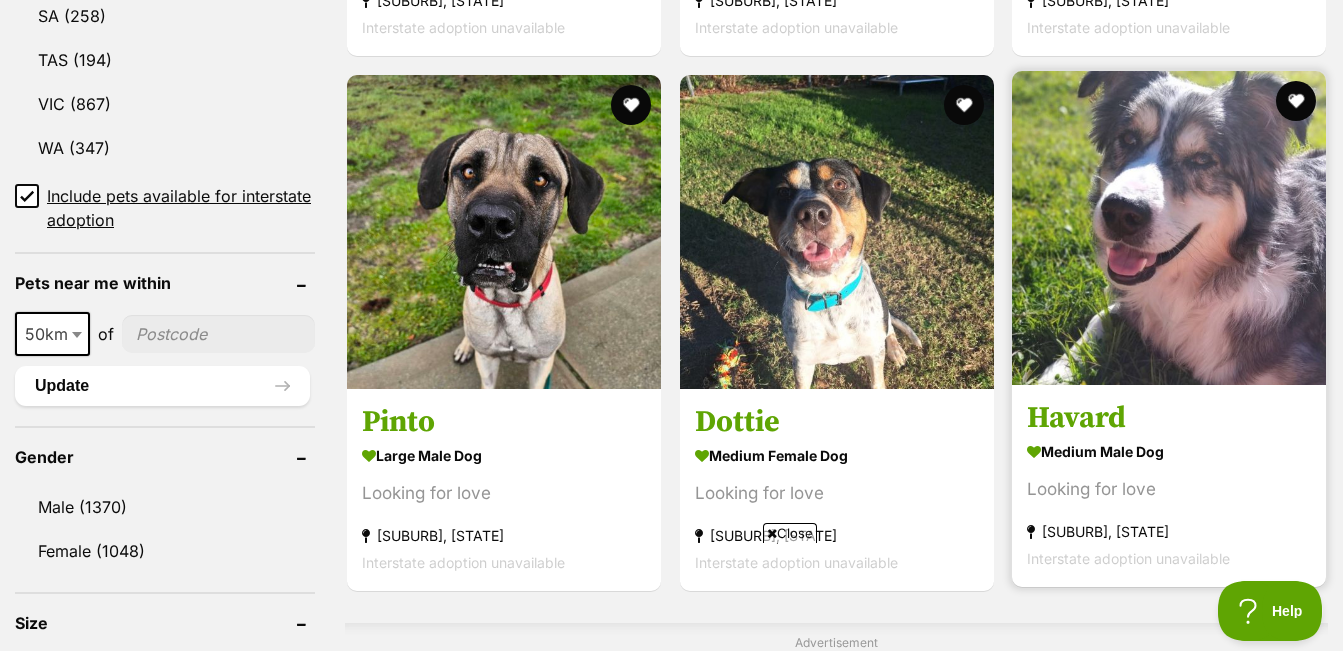 click at bounding box center (1169, 228) 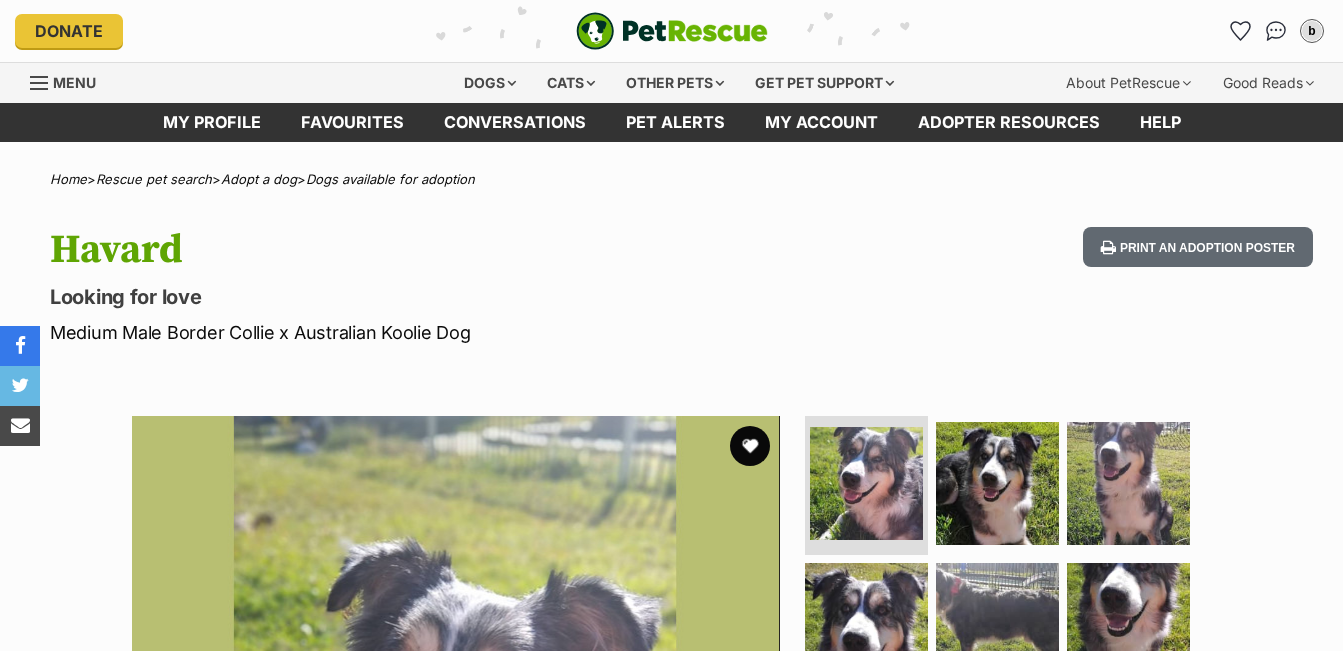 scroll, scrollTop: 0, scrollLeft: 0, axis: both 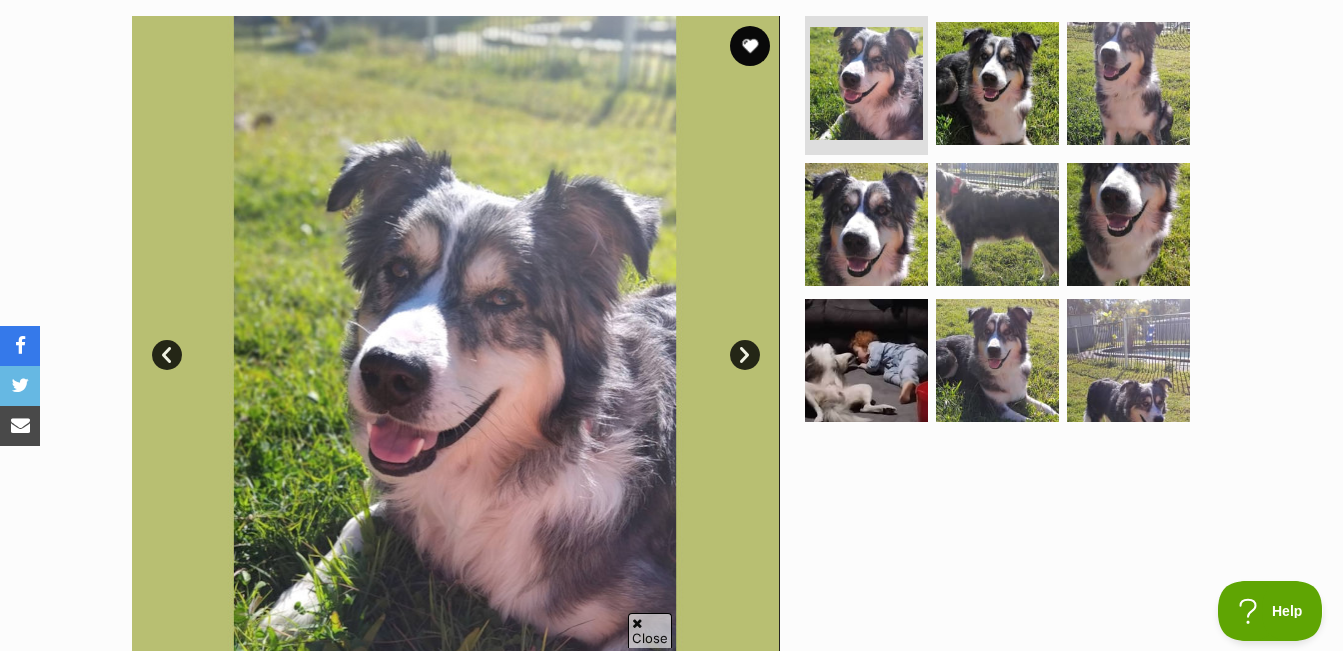 click on "Next" at bounding box center (745, 355) 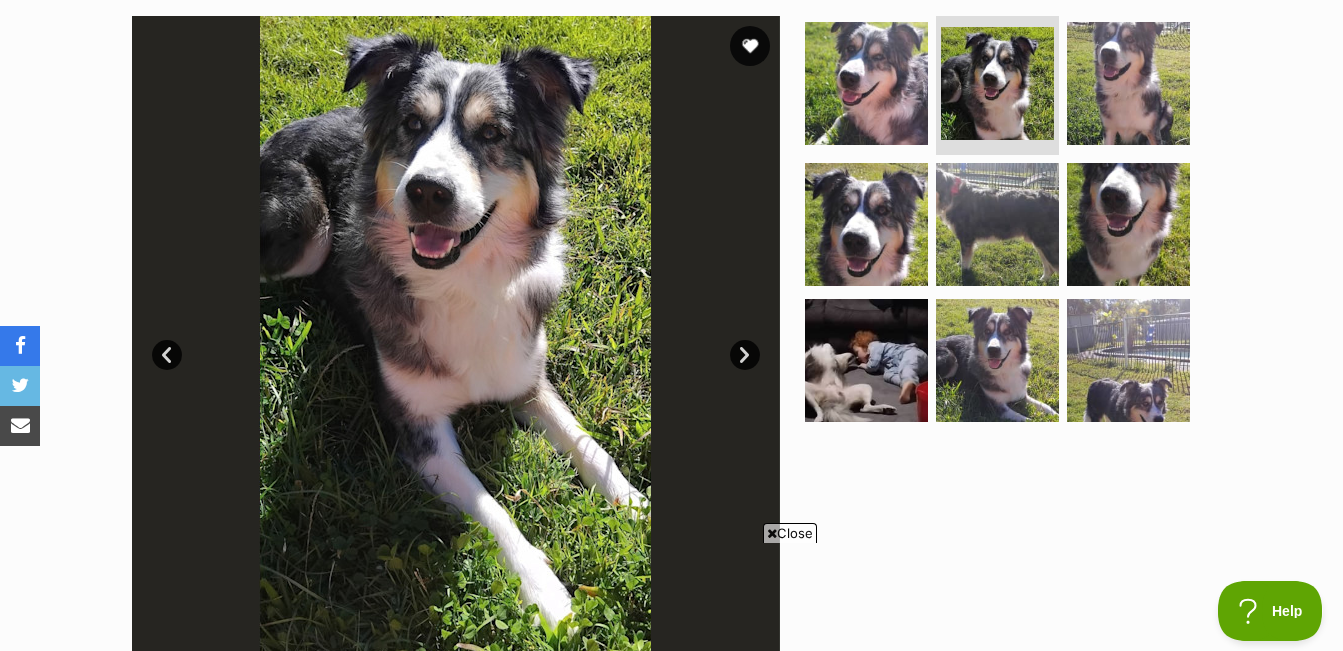 scroll, scrollTop: 0, scrollLeft: 0, axis: both 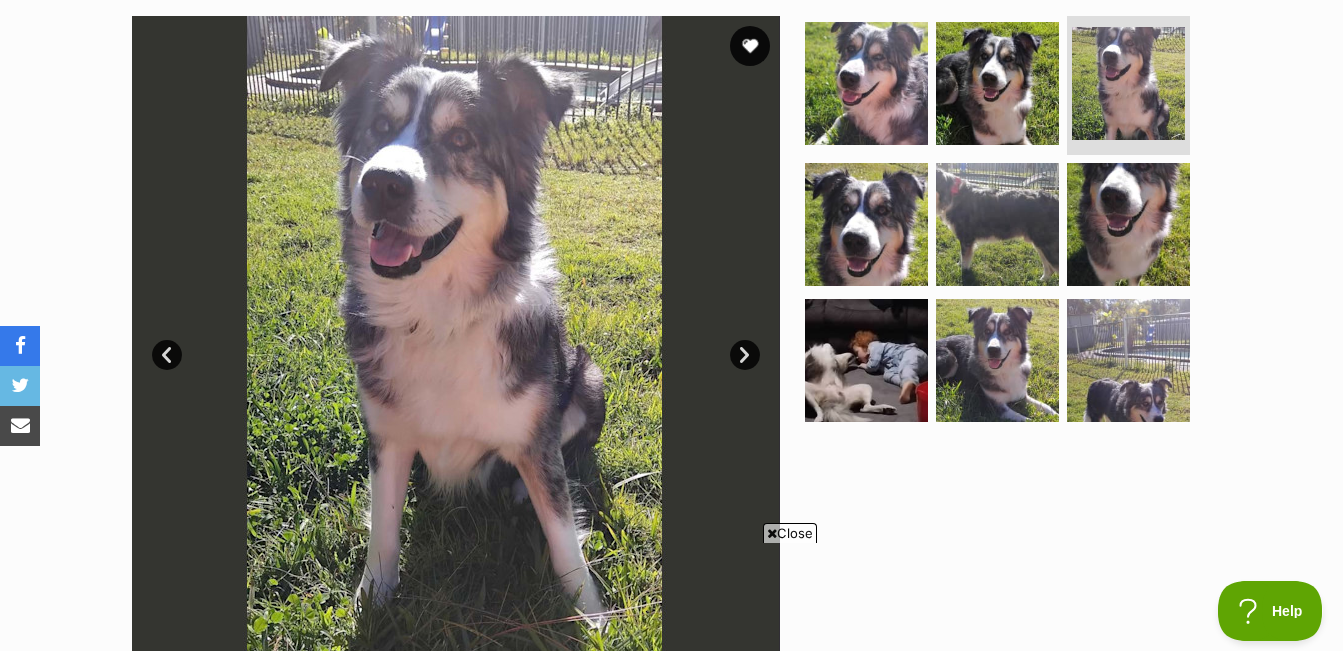 click on "Next" at bounding box center (745, 355) 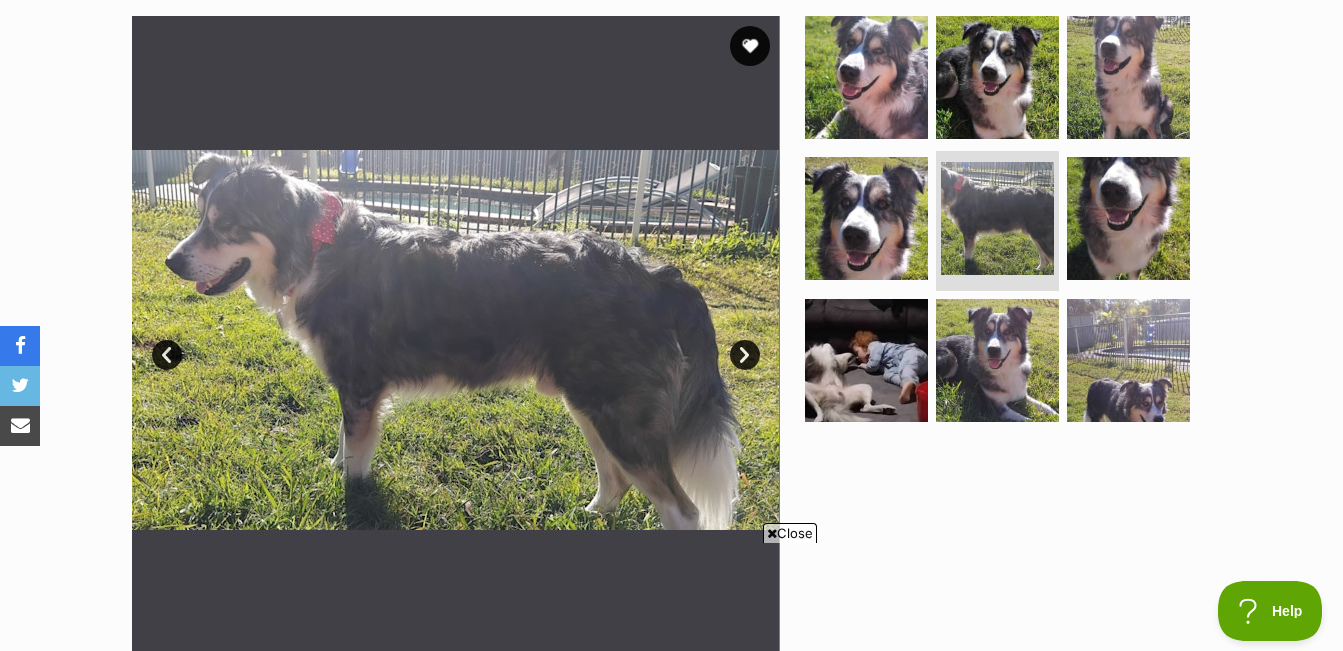 click on "Next" at bounding box center (745, 355) 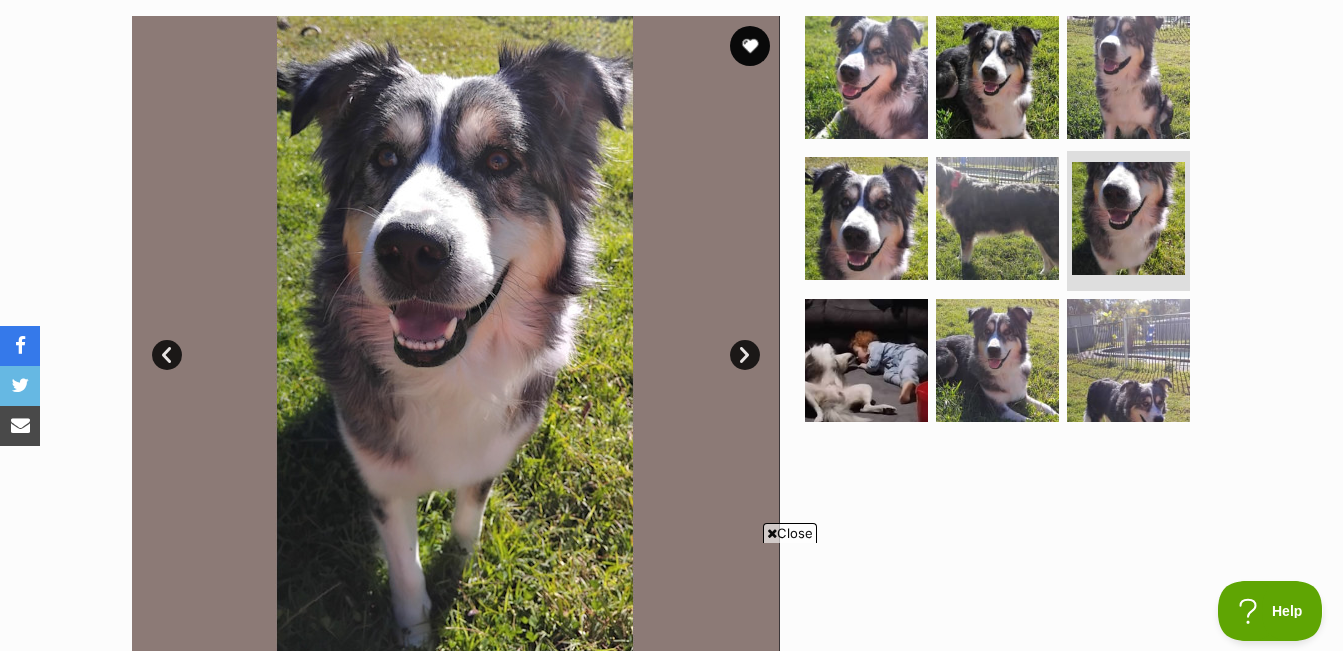 click on "Next" at bounding box center [745, 355] 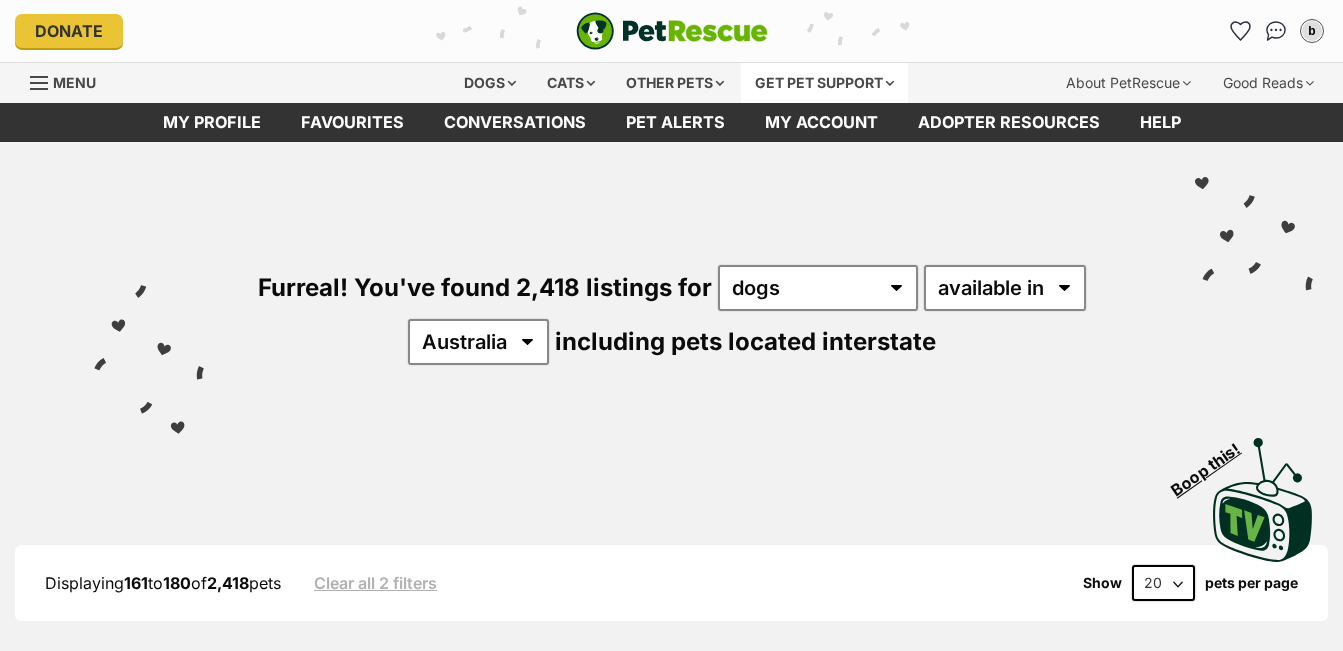 scroll, scrollTop: 0, scrollLeft: 0, axis: both 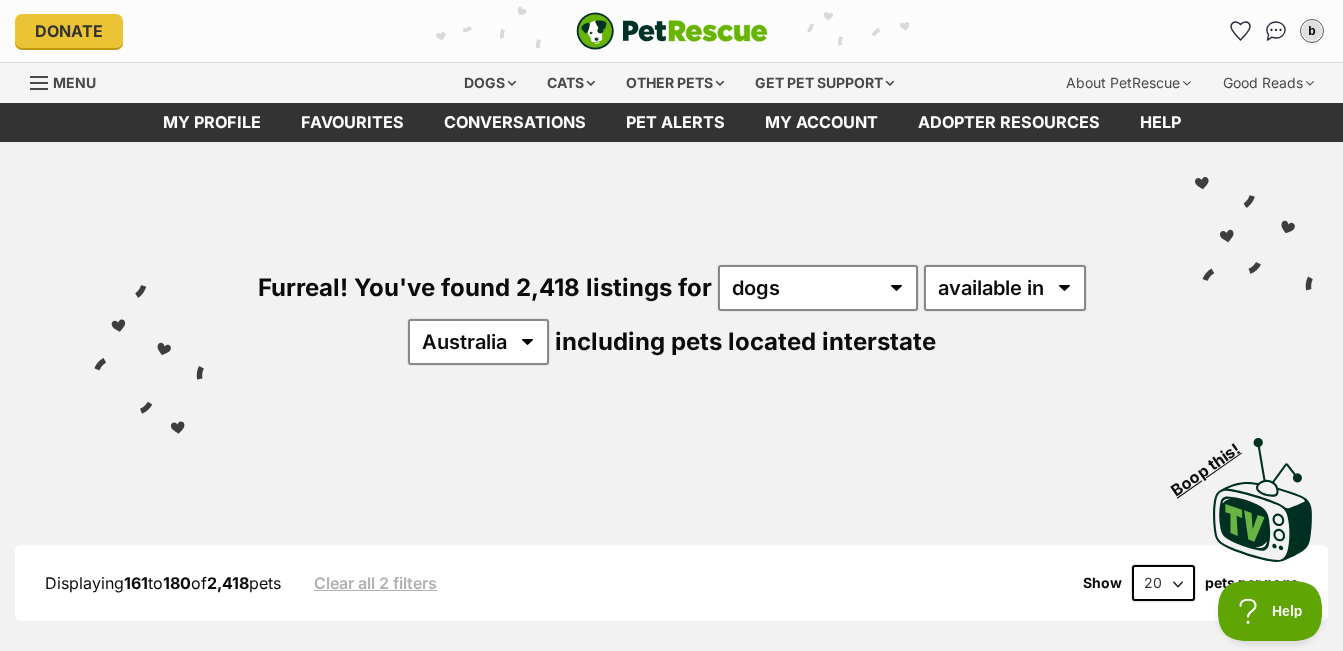 click on "Dogs
Find a dog on PetRescue
View all dogs
Browse all of the doggos looking for a home
Senior dogs
Fill their golden years with love and happiness
Bonded pets
Dogs that need to be adopted together
Dogs looking for foster care
Dogs looking for a temporary home
Dog adoption assistance
How to set up an adopter profile
A guide to setting up your account
Pet adoption tips
Tips to boost your pet search
Creating and managing pet alerts
Get notified about a pawfect match!
Do you speak dog?
Understanding your furry friend
Search by location
VIC
TAS
NT
WA
SA
QLD
NSW
ACT
PetRescue TV
All the joy & happiness you’ll need today. Visit PetRescue TV!
Start watching now!
Cats
Find a cat on PetRescue
View all cats
Browse all of the cats looking for a home" at bounding box center (679, 83) 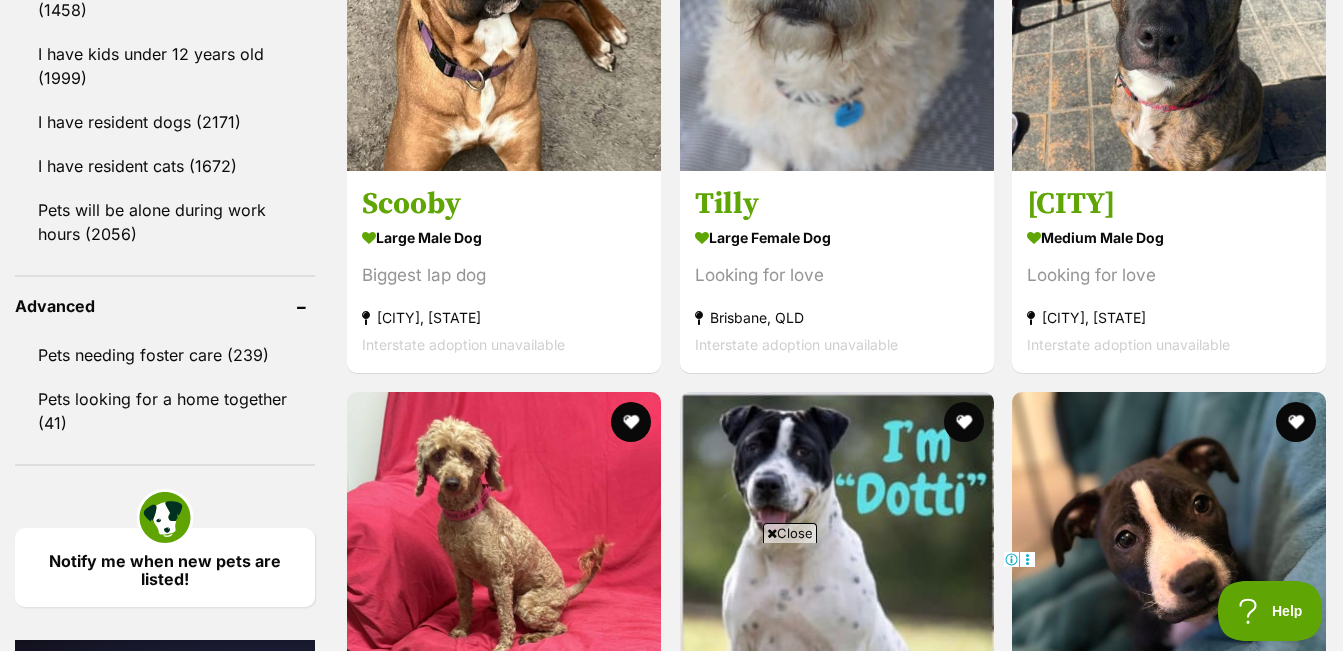 scroll, scrollTop: 2500, scrollLeft: 0, axis: vertical 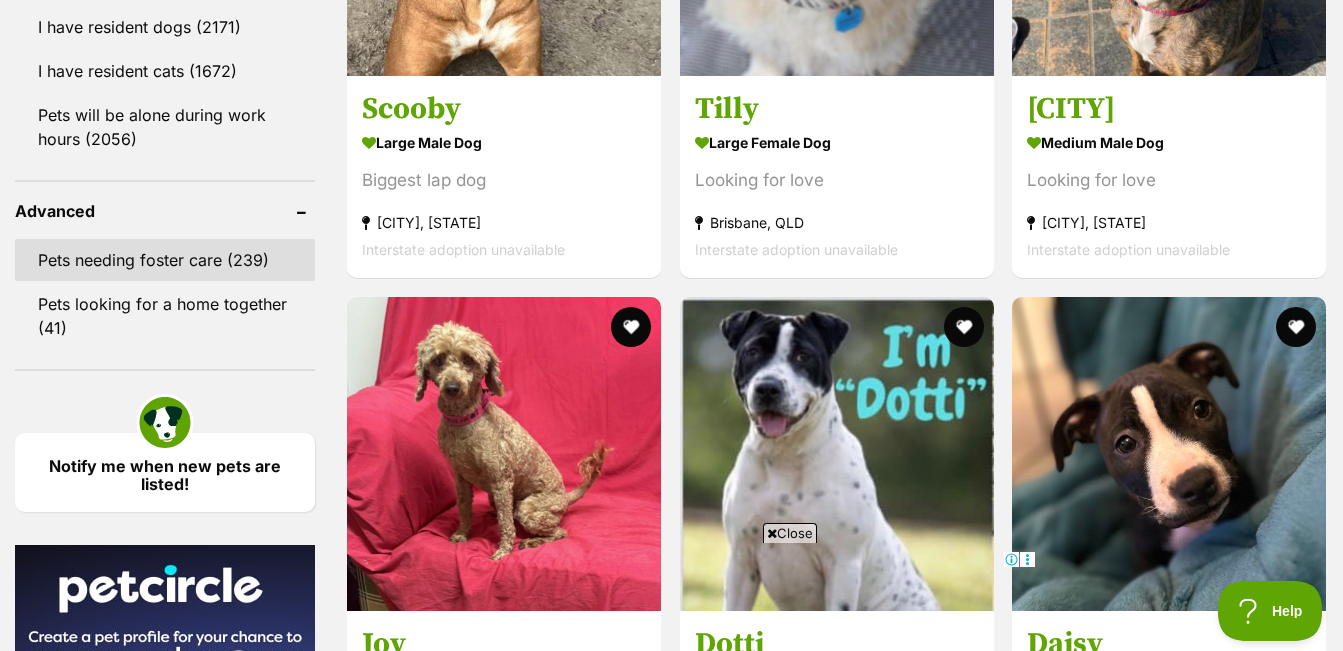click on "Pets needing foster care (239)" at bounding box center (165, 260) 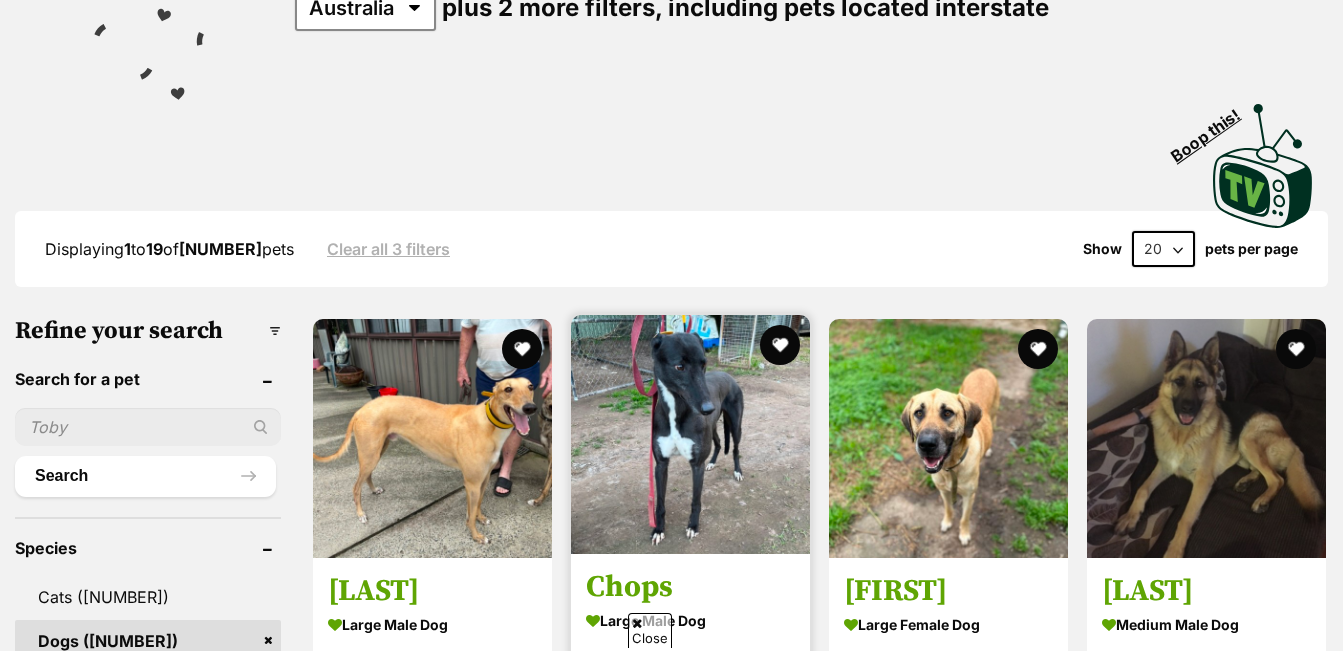 scroll, scrollTop: 500, scrollLeft: 0, axis: vertical 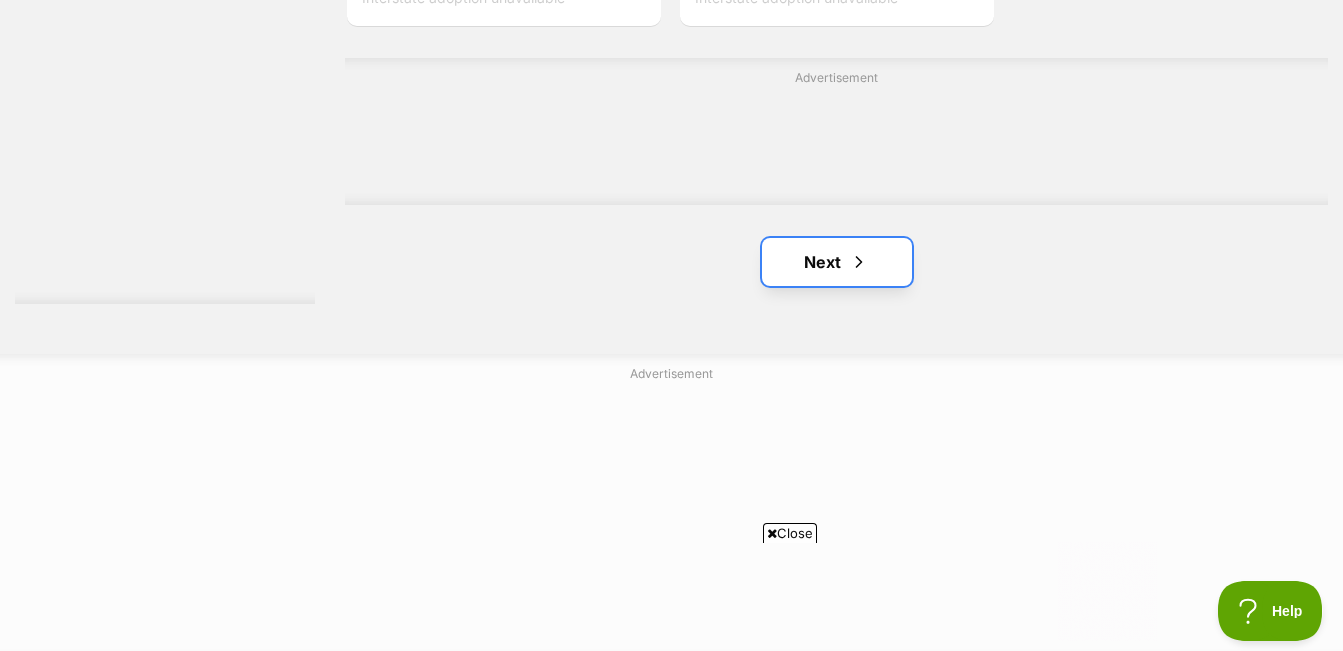 click on "Next" at bounding box center [837, 262] 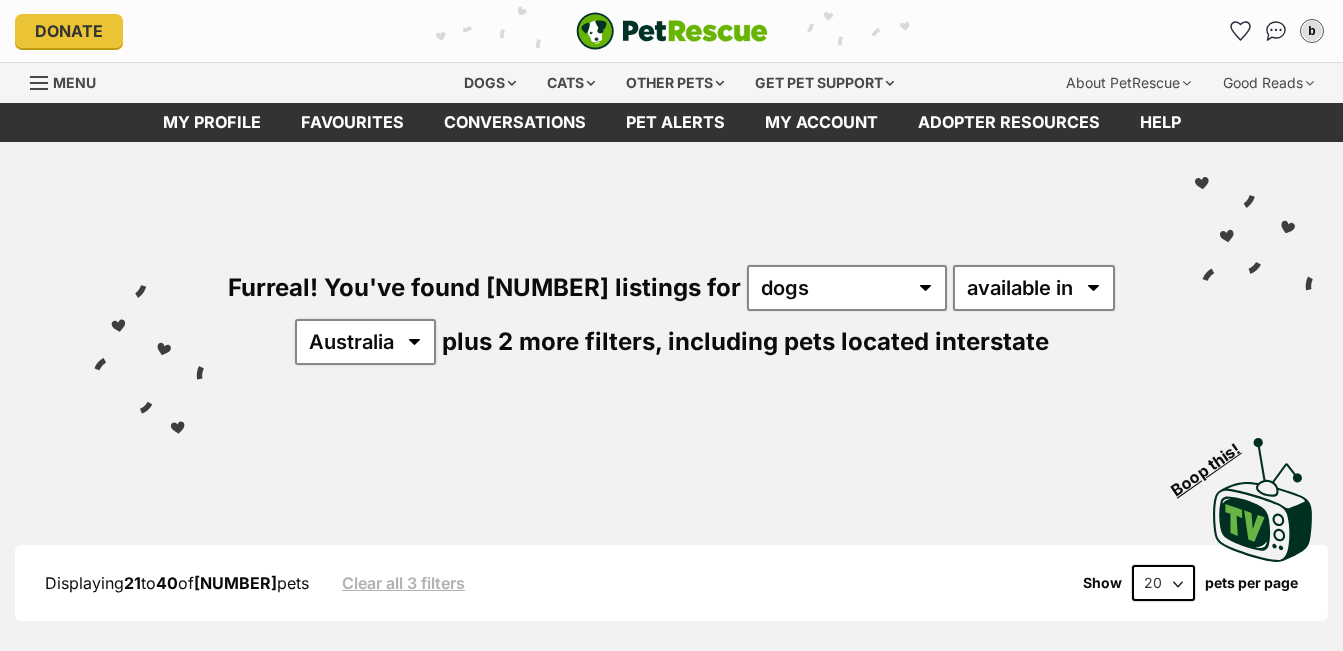 scroll, scrollTop: 0, scrollLeft: 0, axis: both 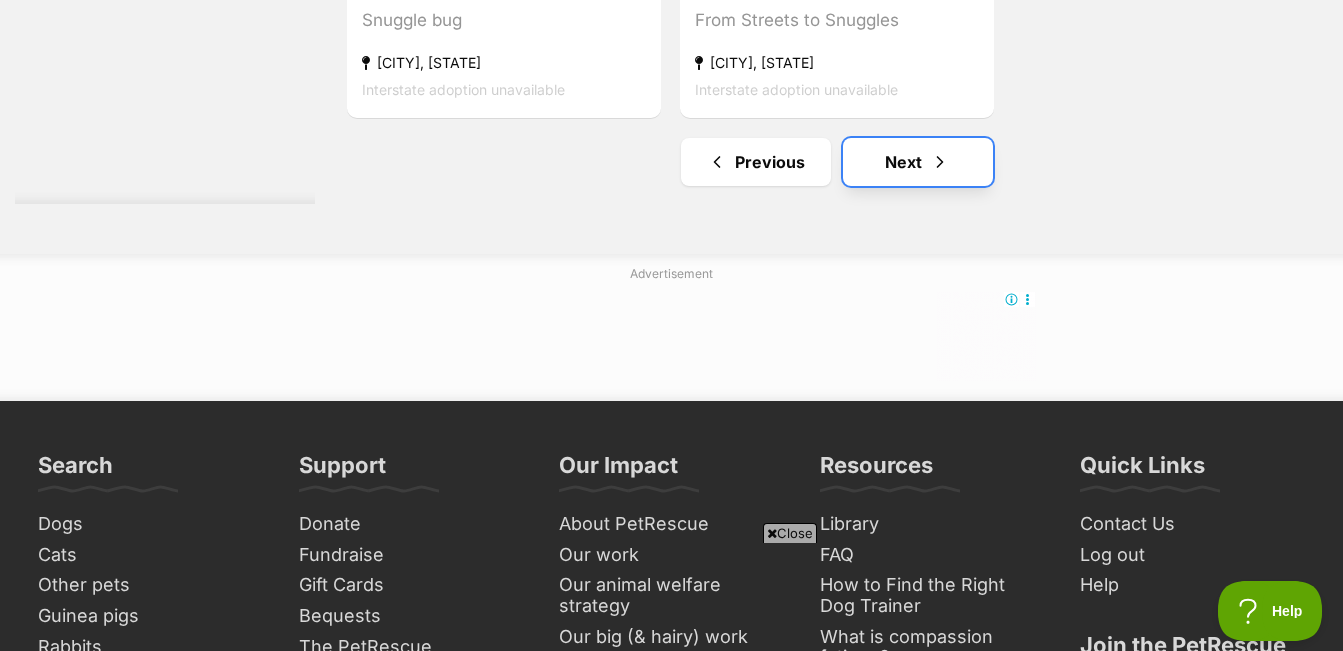 click on "Next" at bounding box center [918, 162] 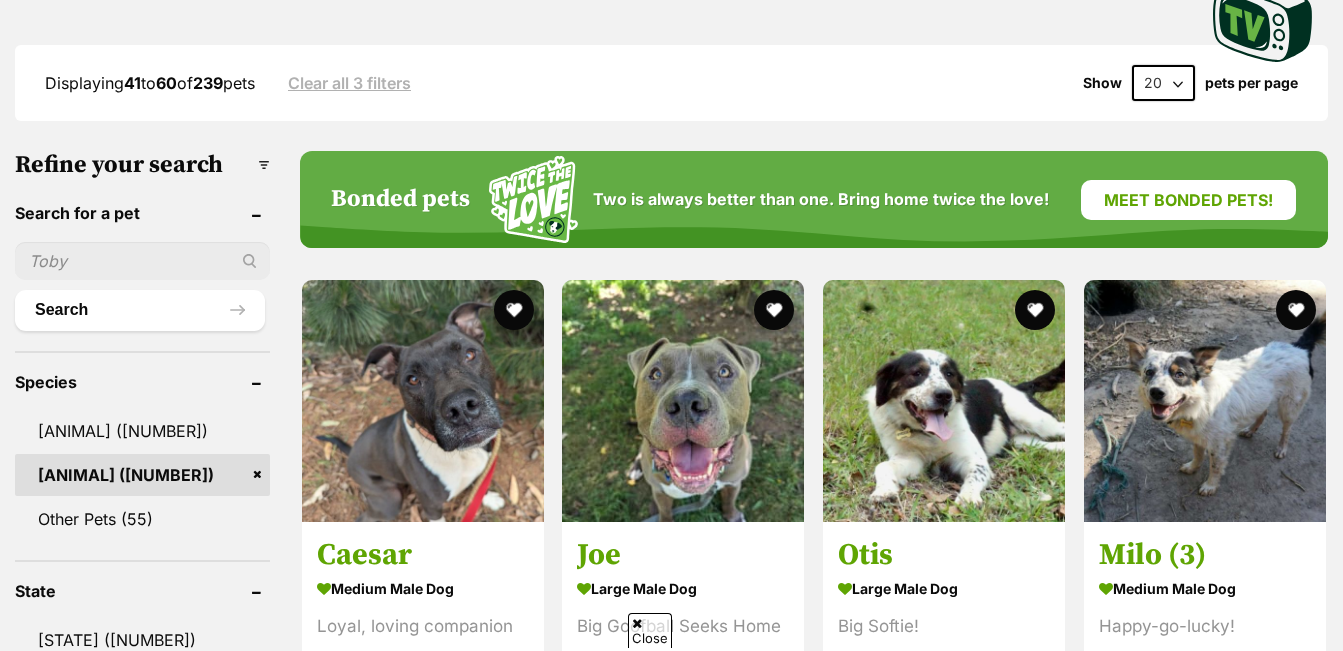 scroll, scrollTop: 900, scrollLeft: 0, axis: vertical 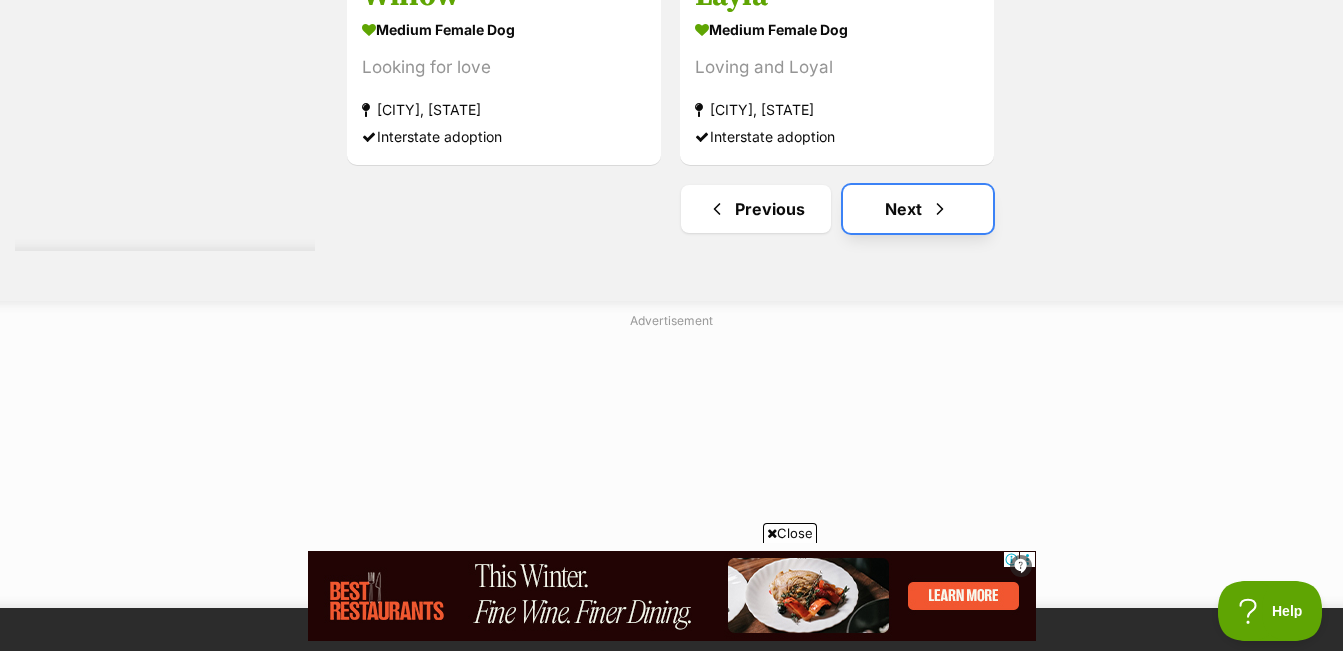 click on "Next" at bounding box center (918, 209) 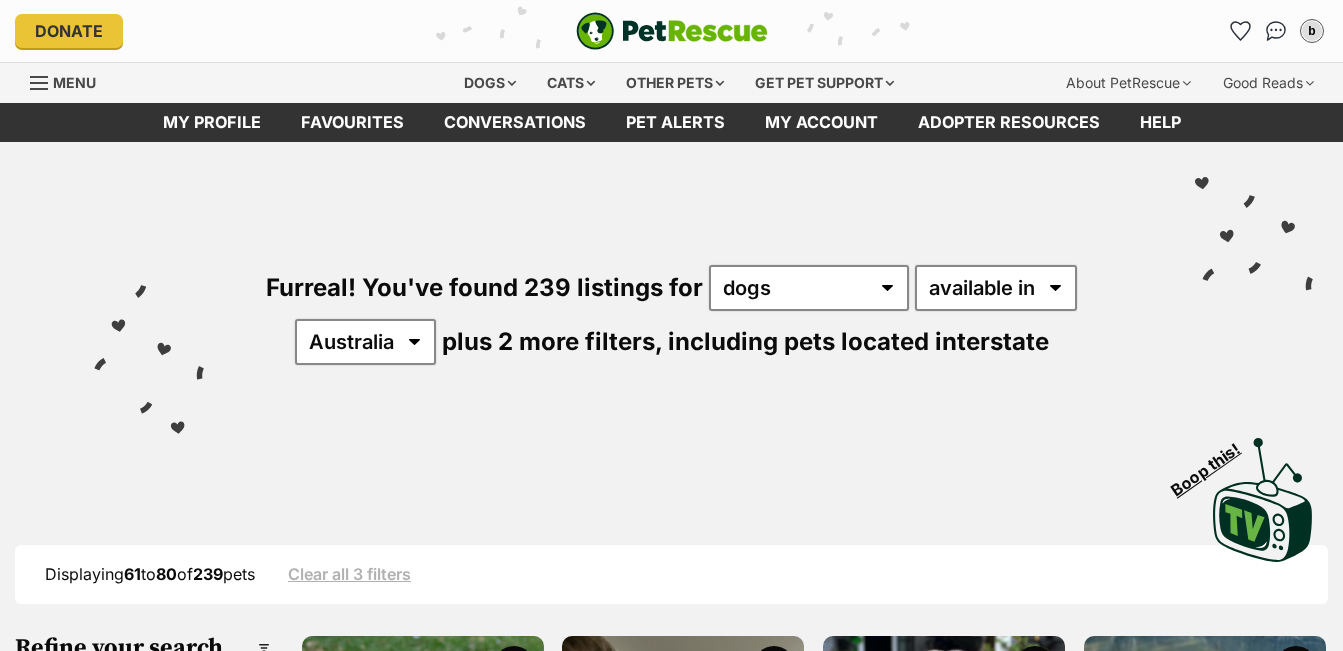 scroll, scrollTop: 400, scrollLeft: 0, axis: vertical 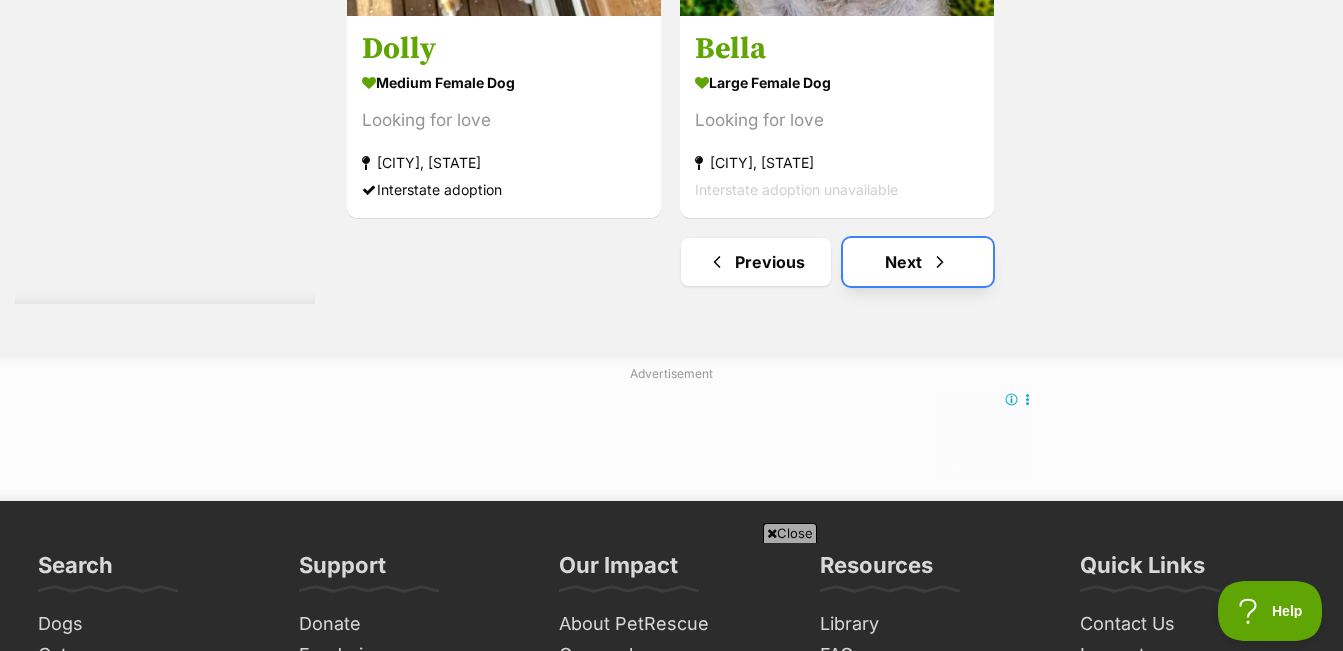 click on "Next" at bounding box center [918, 262] 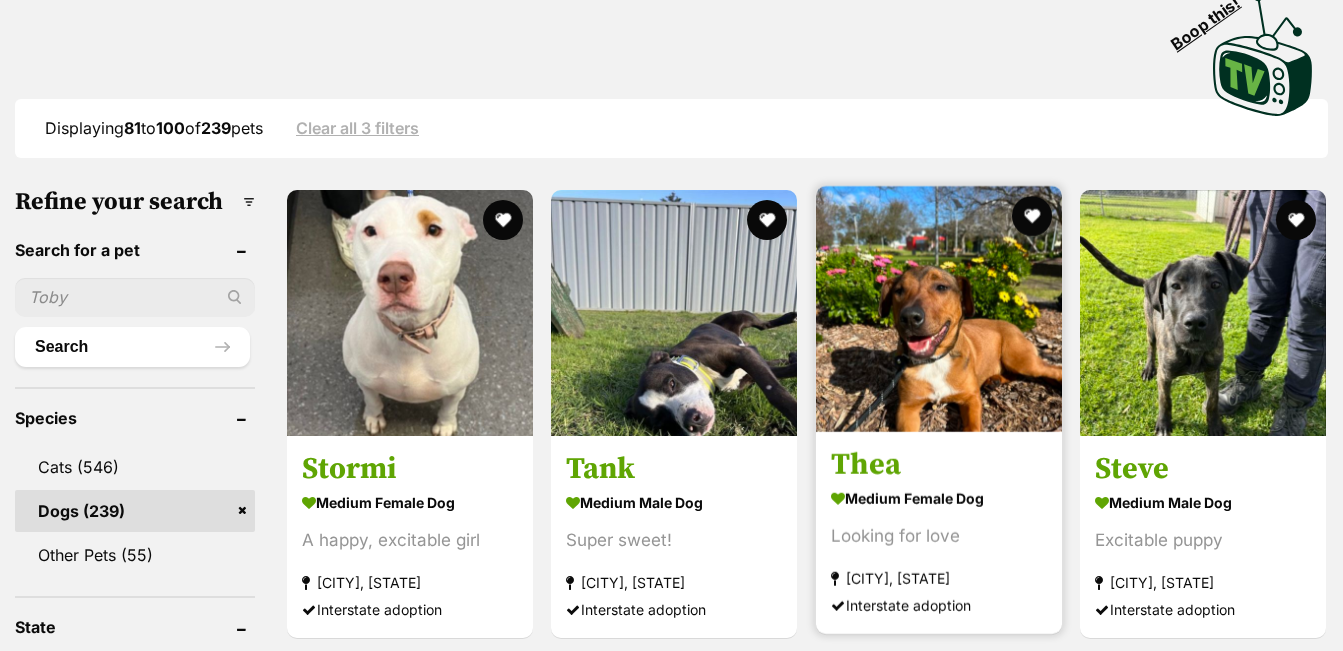 scroll, scrollTop: 817, scrollLeft: 0, axis: vertical 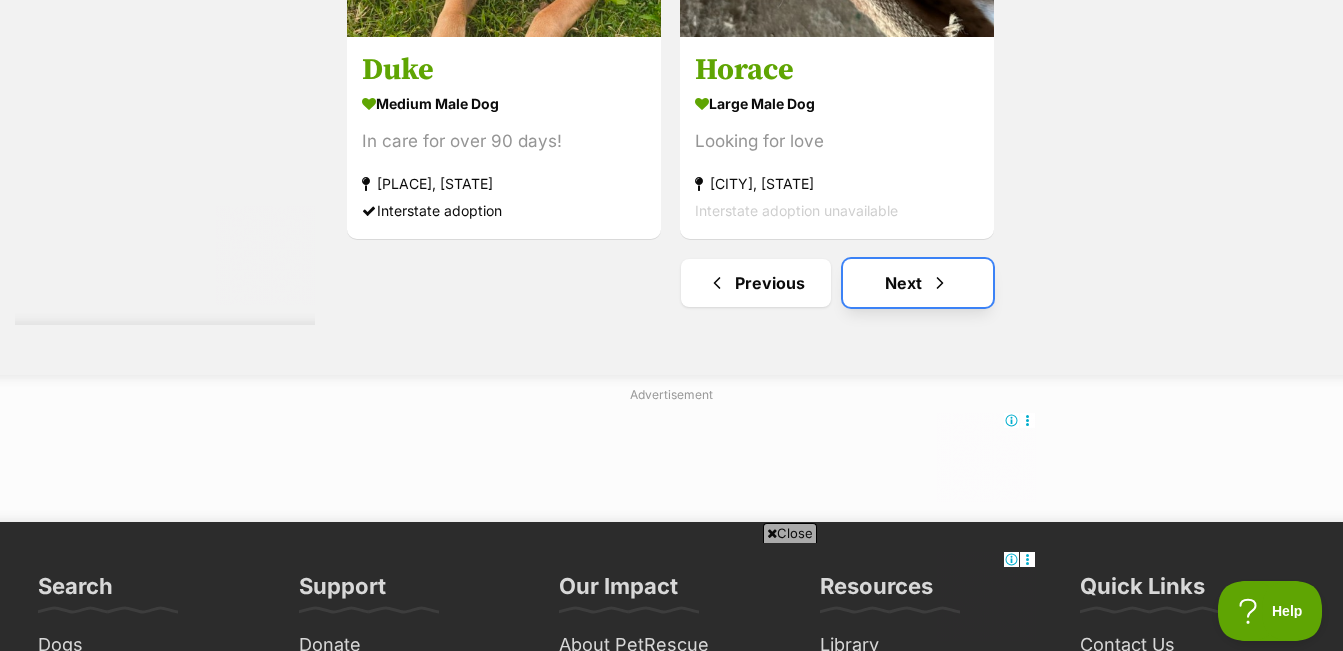click at bounding box center [940, 283] 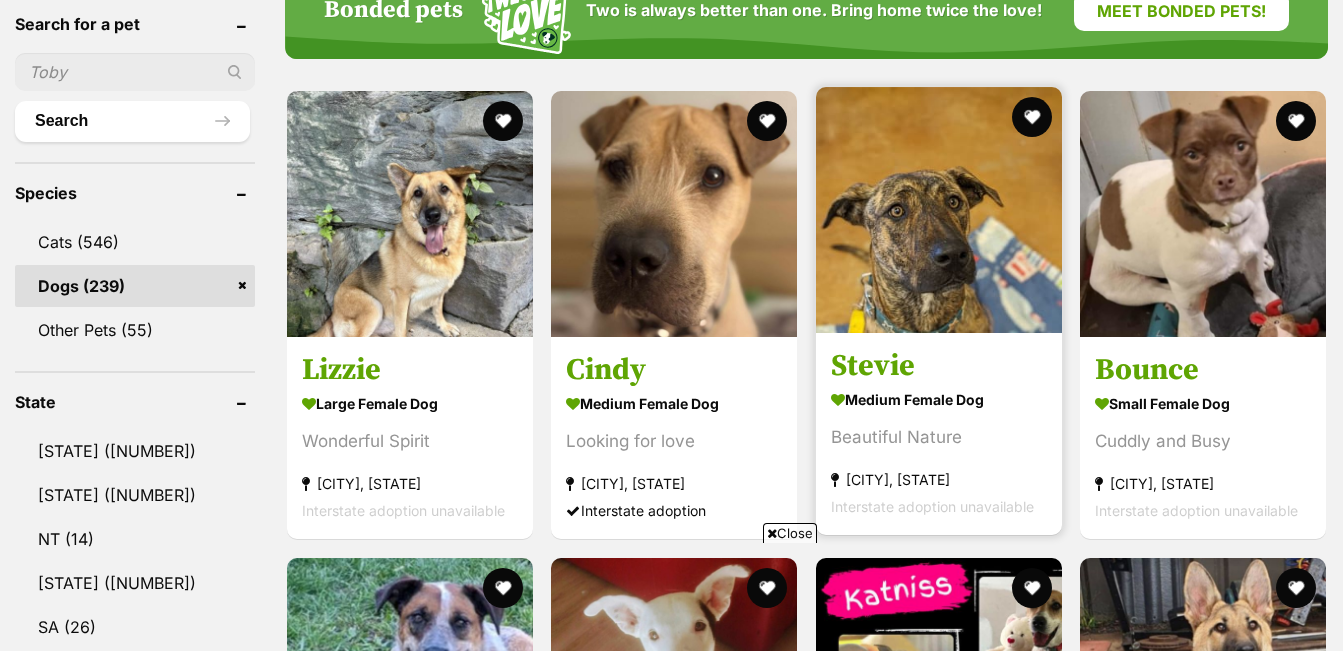 scroll, scrollTop: 39, scrollLeft: 0, axis: vertical 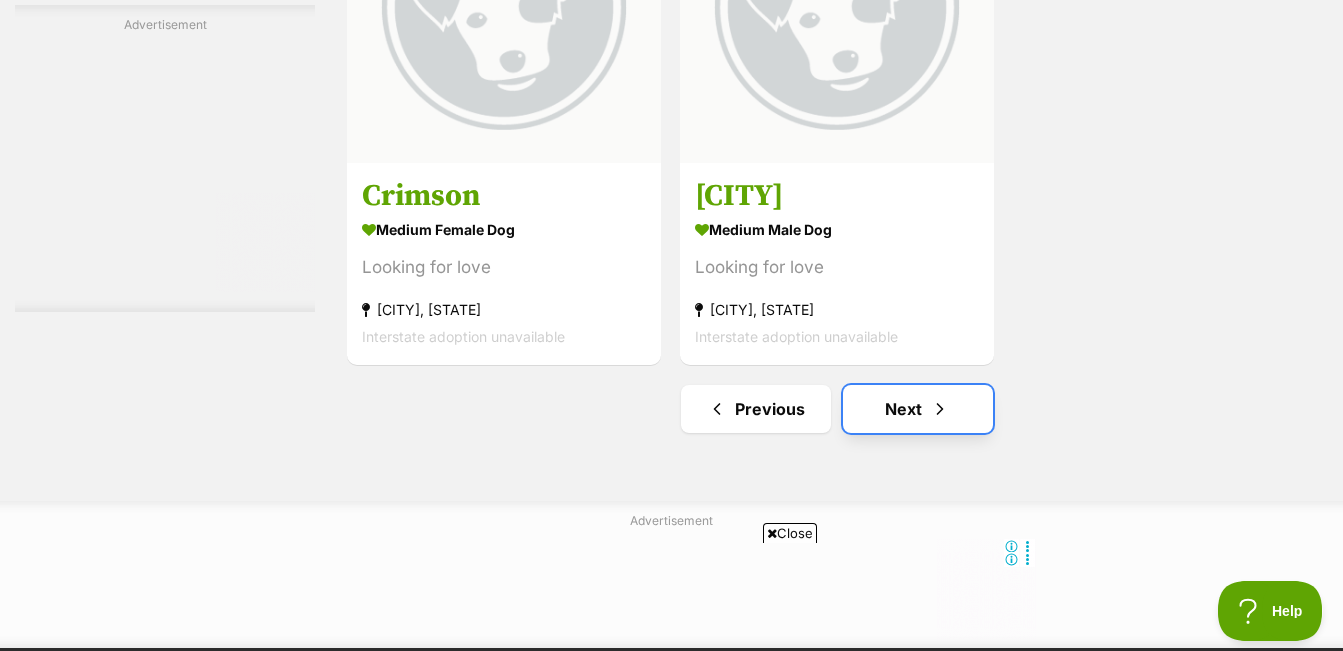 click on "Next" at bounding box center [918, 409] 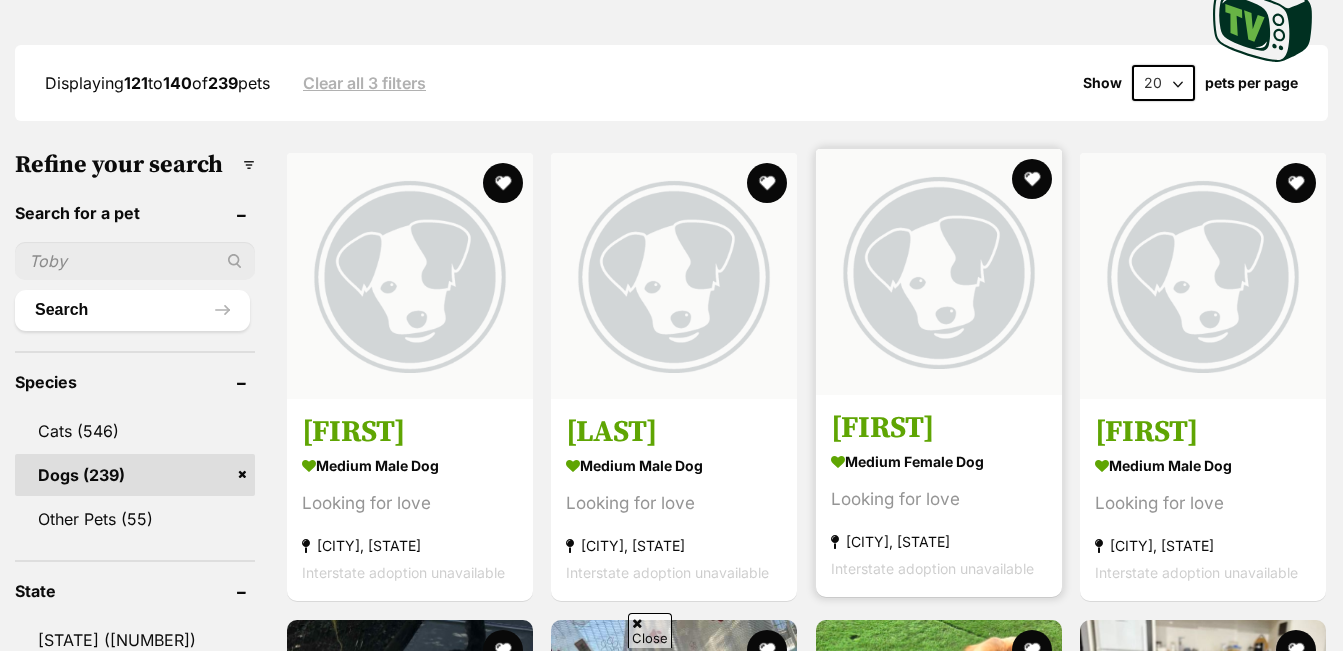 scroll, scrollTop: 543, scrollLeft: 0, axis: vertical 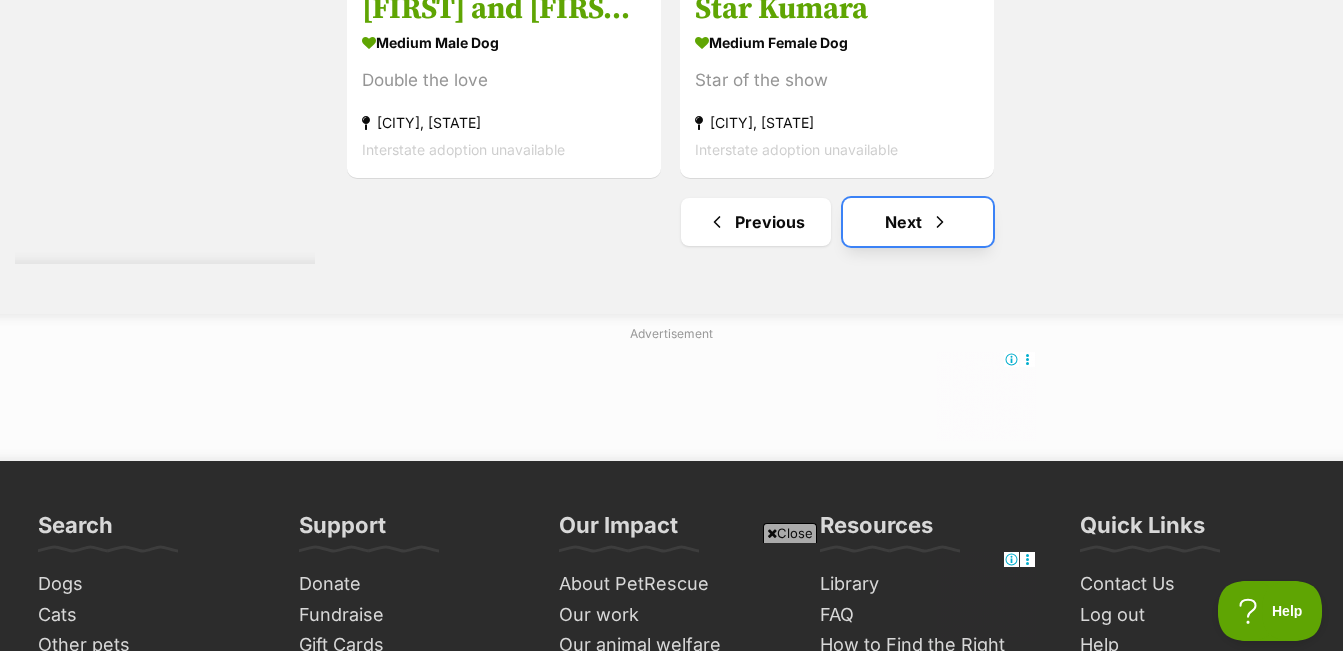 click on "Next" at bounding box center [918, 222] 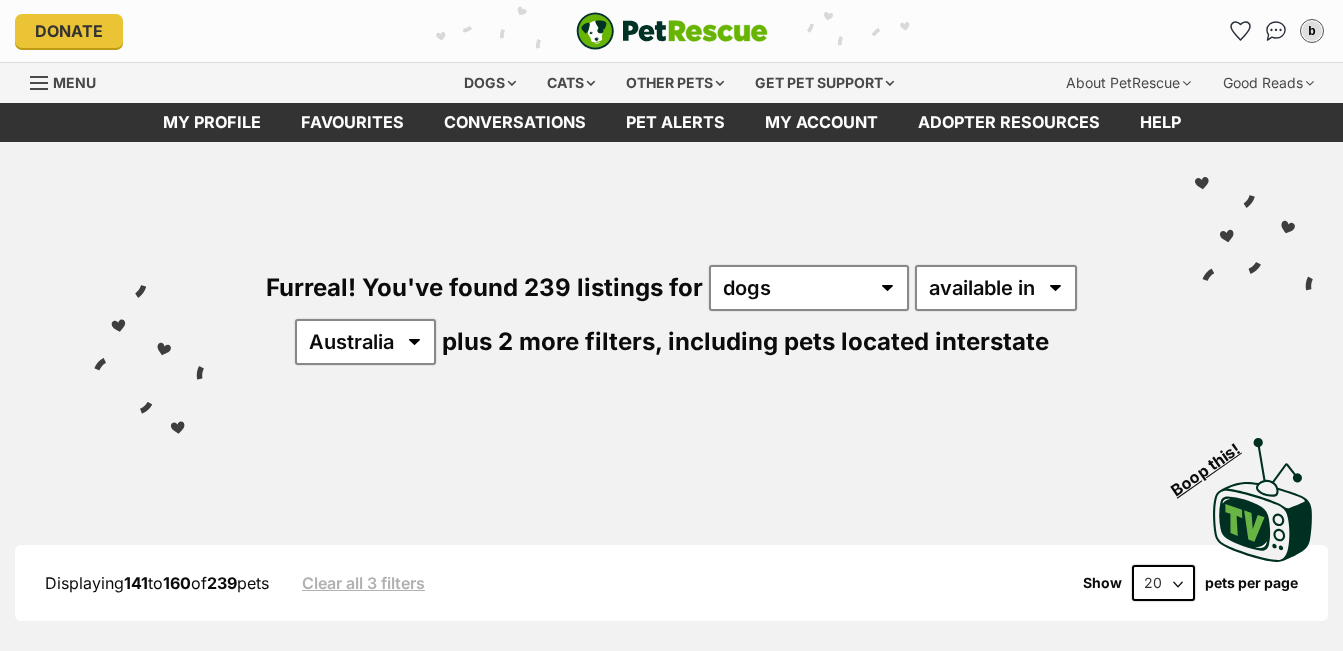 scroll, scrollTop: 400, scrollLeft: 0, axis: vertical 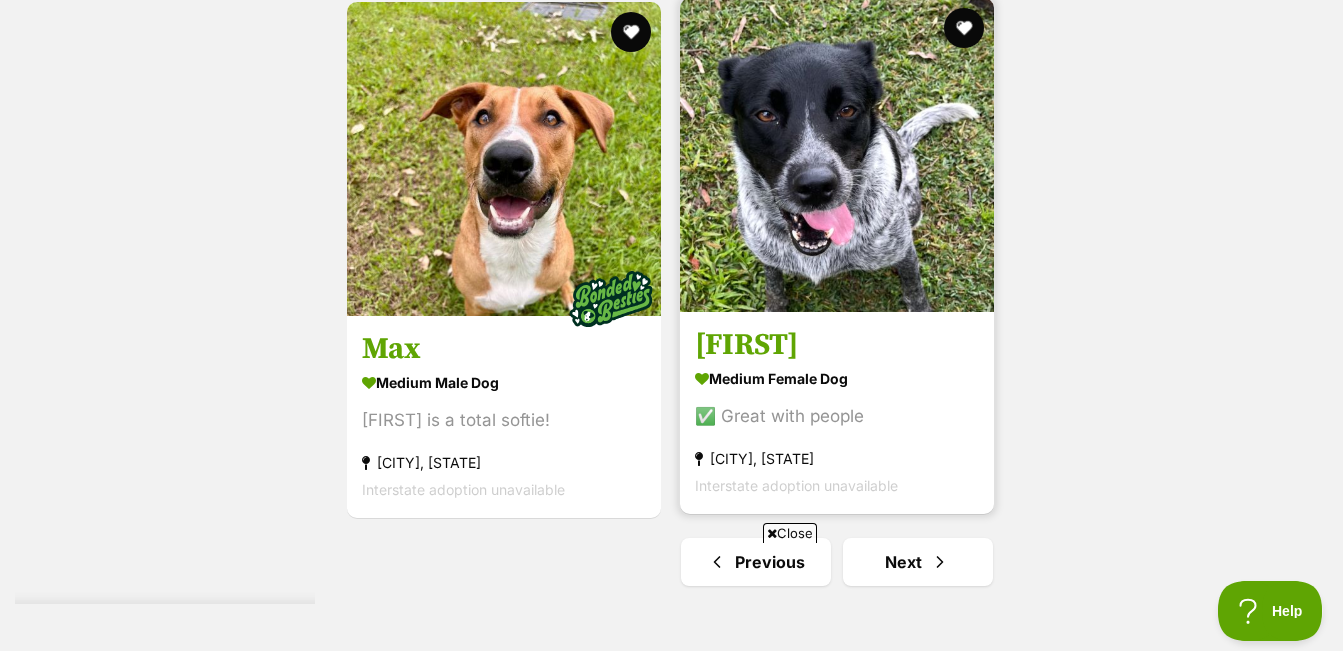 click at bounding box center [837, 155] 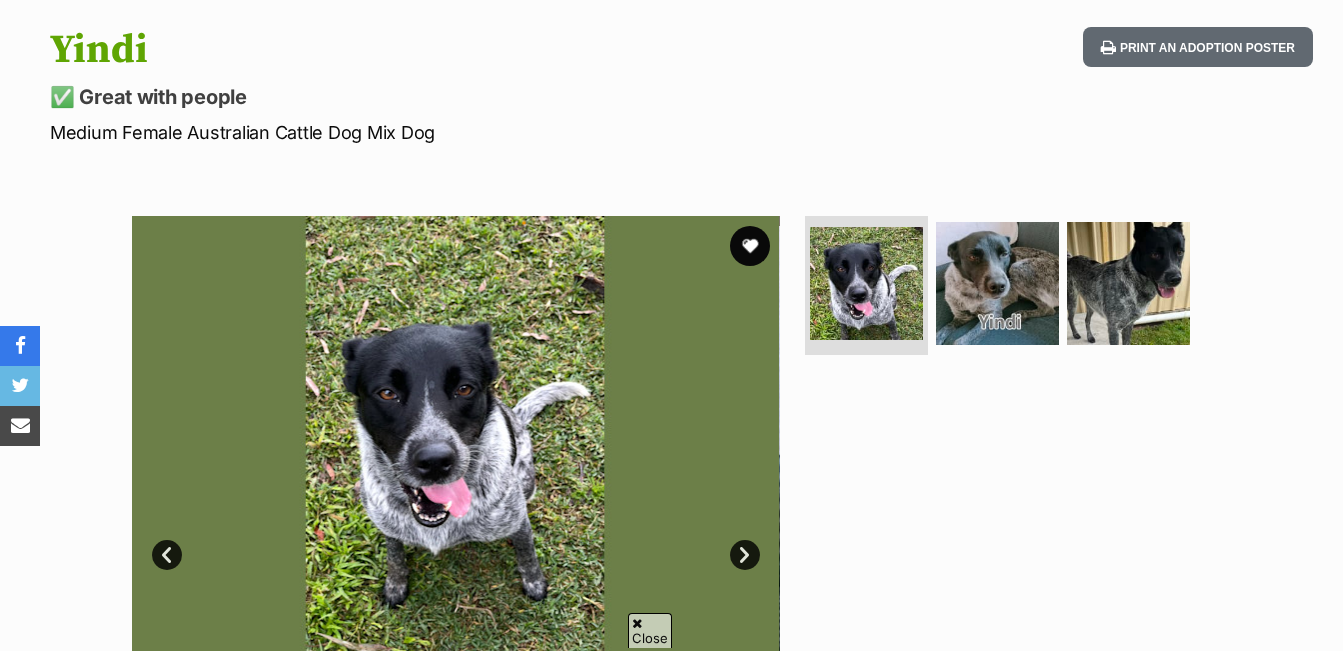 scroll, scrollTop: 400, scrollLeft: 0, axis: vertical 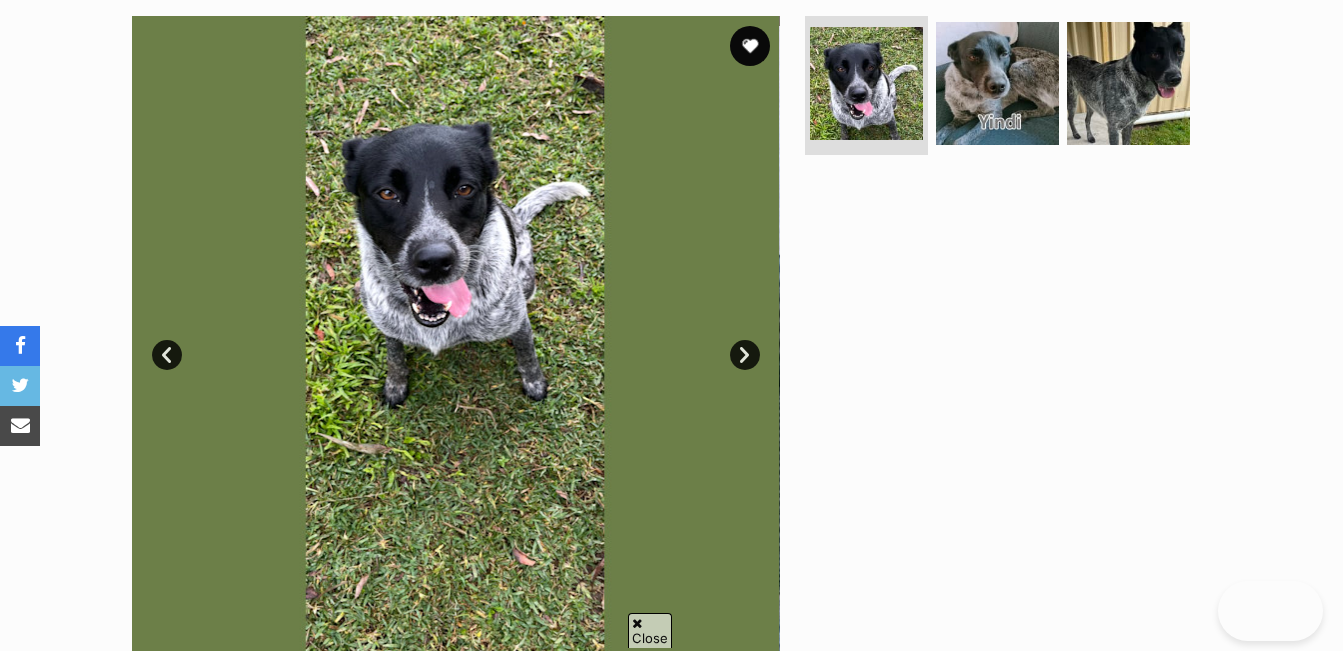click on "Next" at bounding box center [745, 355] 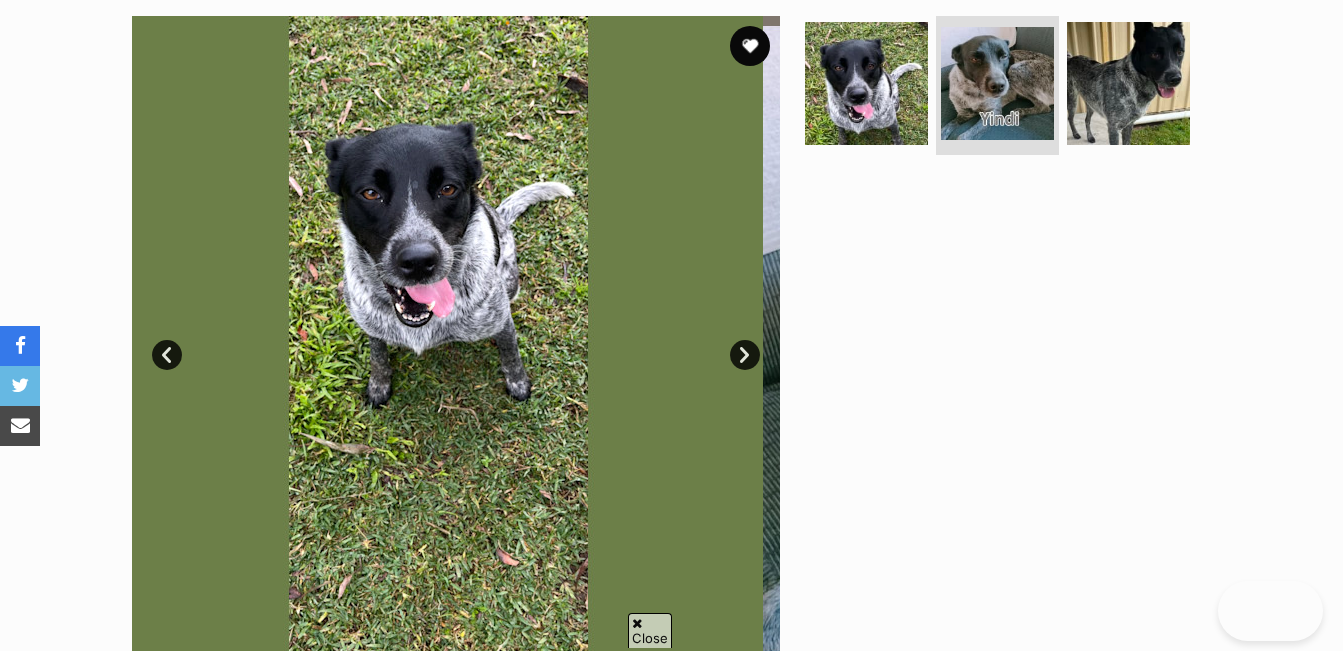 click on "Next" at bounding box center [745, 355] 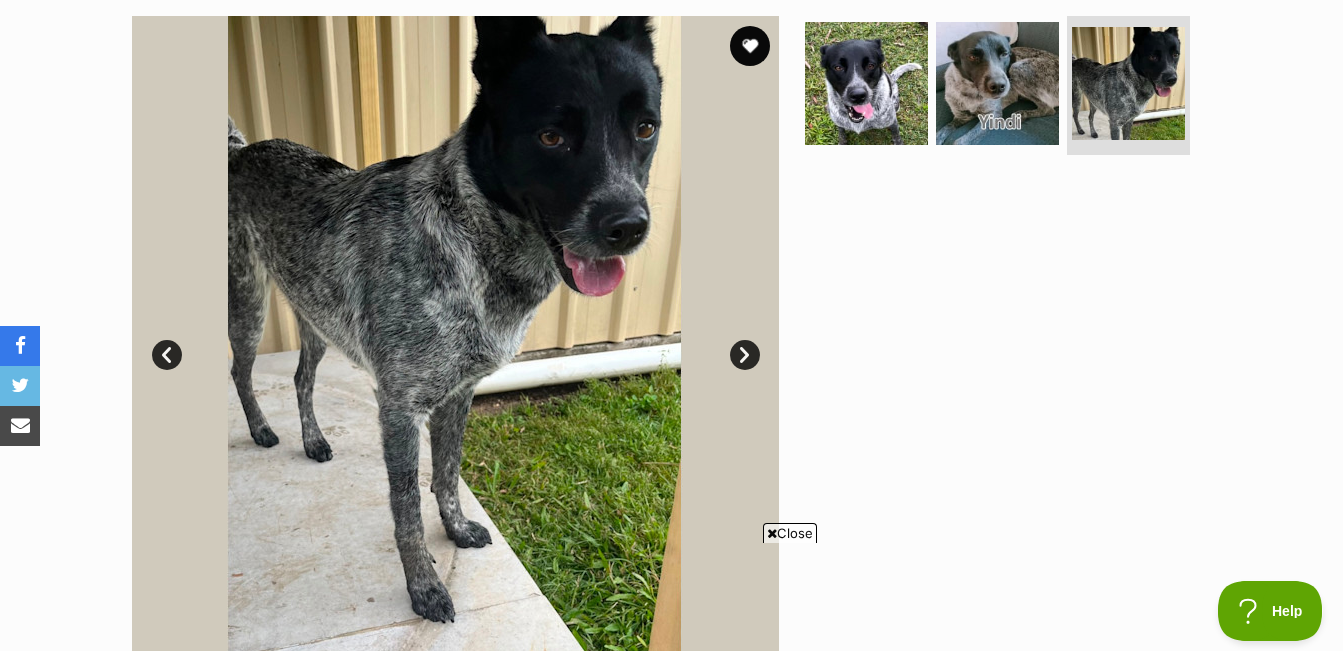 scroll, scrollTop: 0, scrollLeft: 0, axis: both 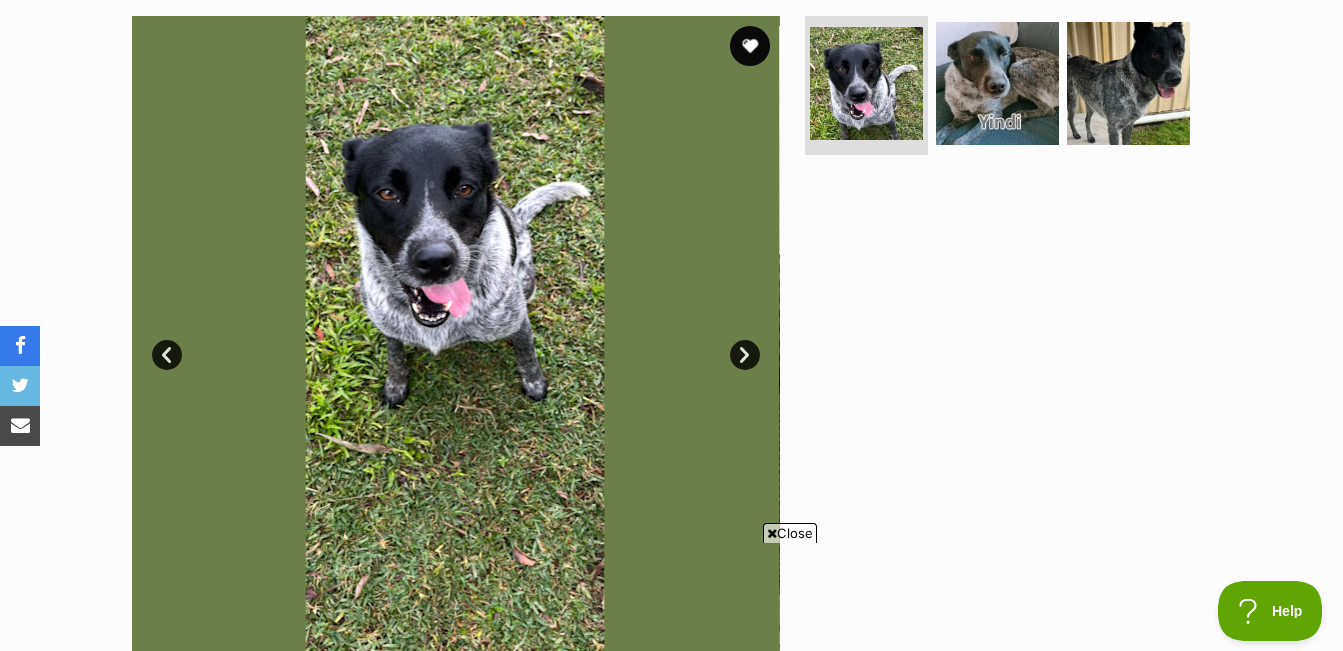 click on "Next" at bounding box center (745, 355) 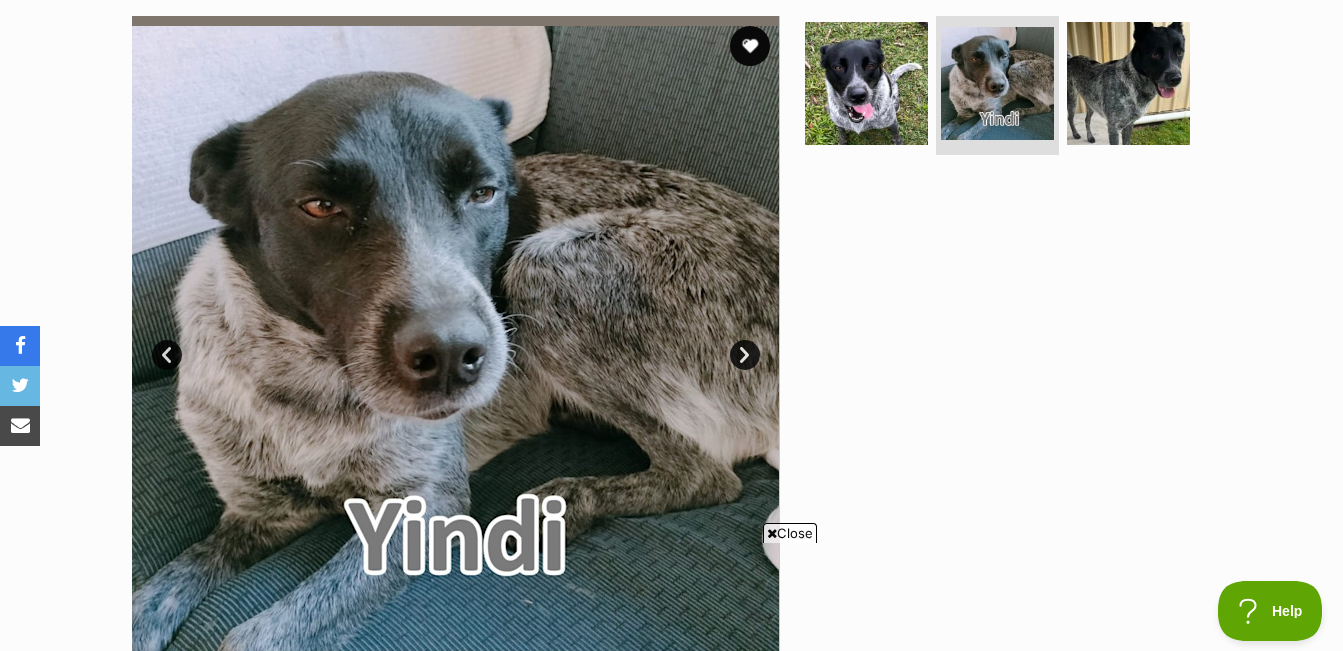 click on "Next" at bounding box center (745, 355) 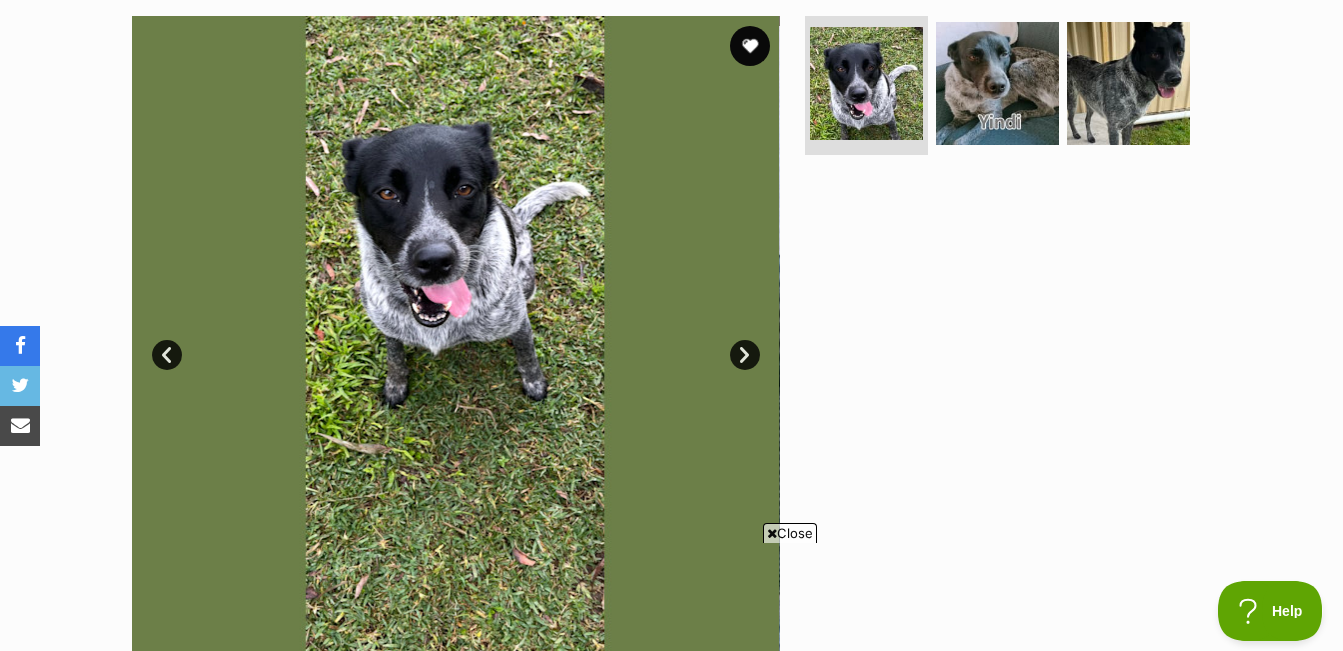scroll, scrollTop: 0, scrollLeft: 0, axis: both 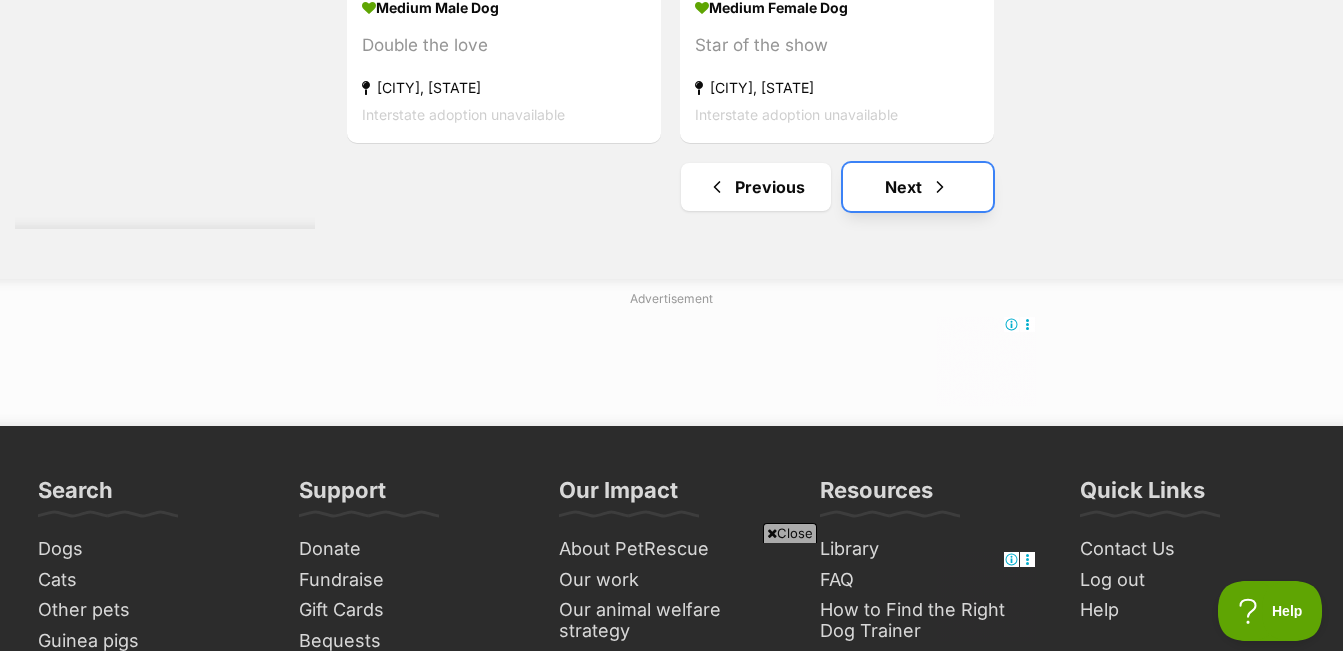 click on "Next" at bounding box center [918, 187] 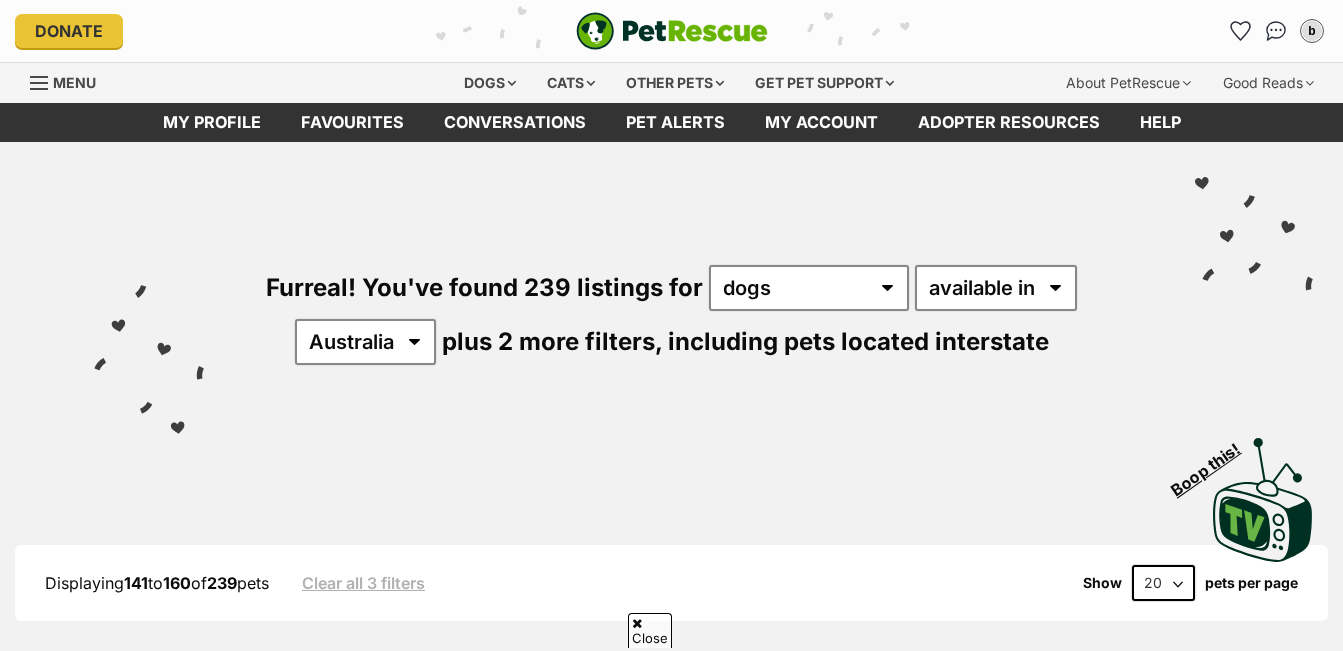 scroll, scrollTop: 400, scrollLeft: 0, axis: vertical 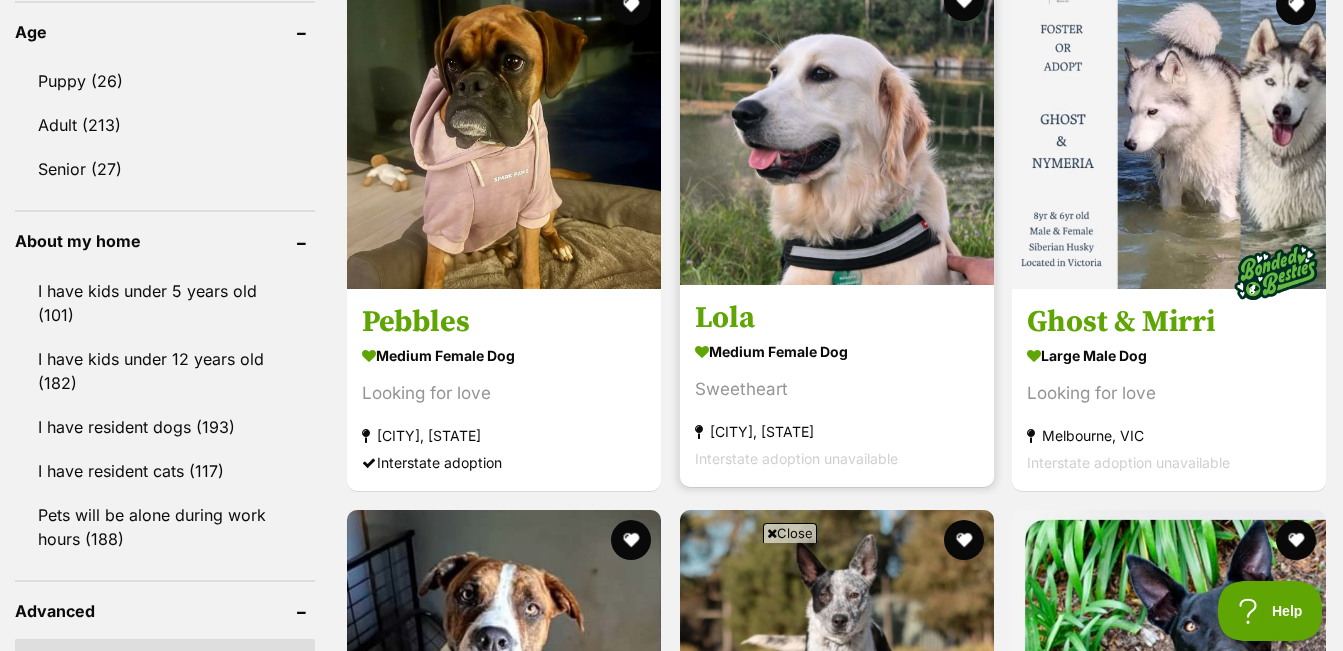 click at bounding box center (837, 128) 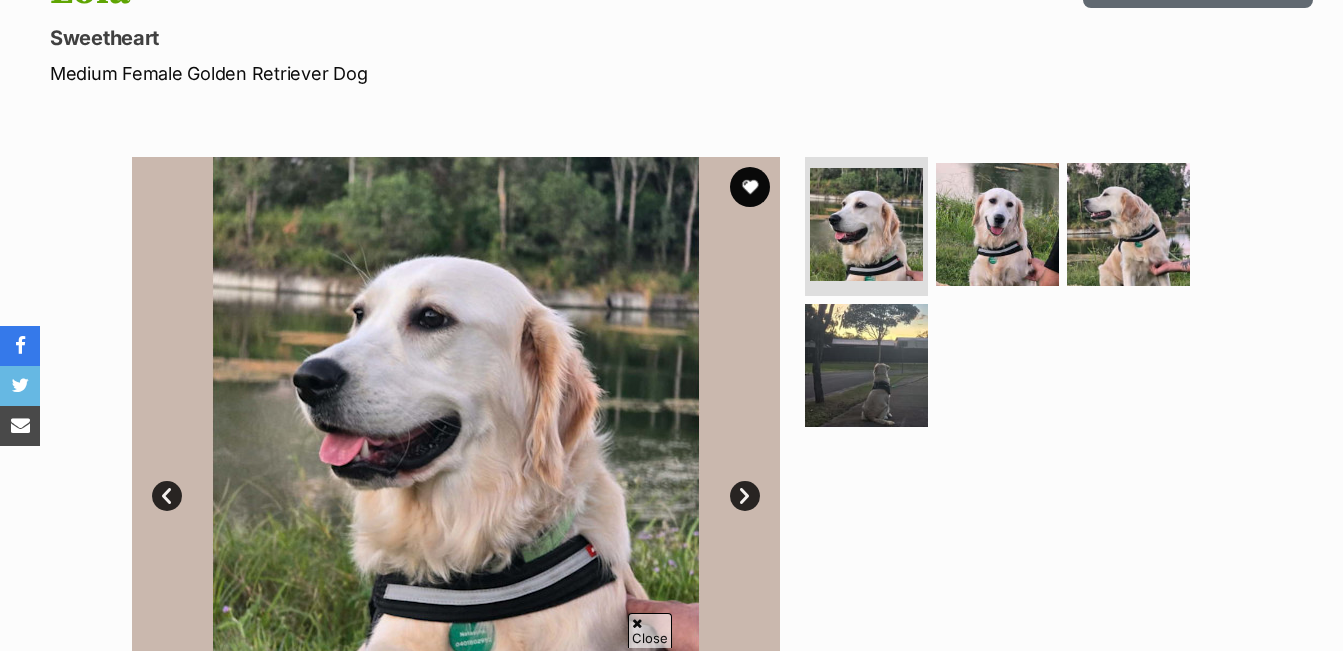scroll, scrollTop: 400, scrollLeft: 0, axis: vertical 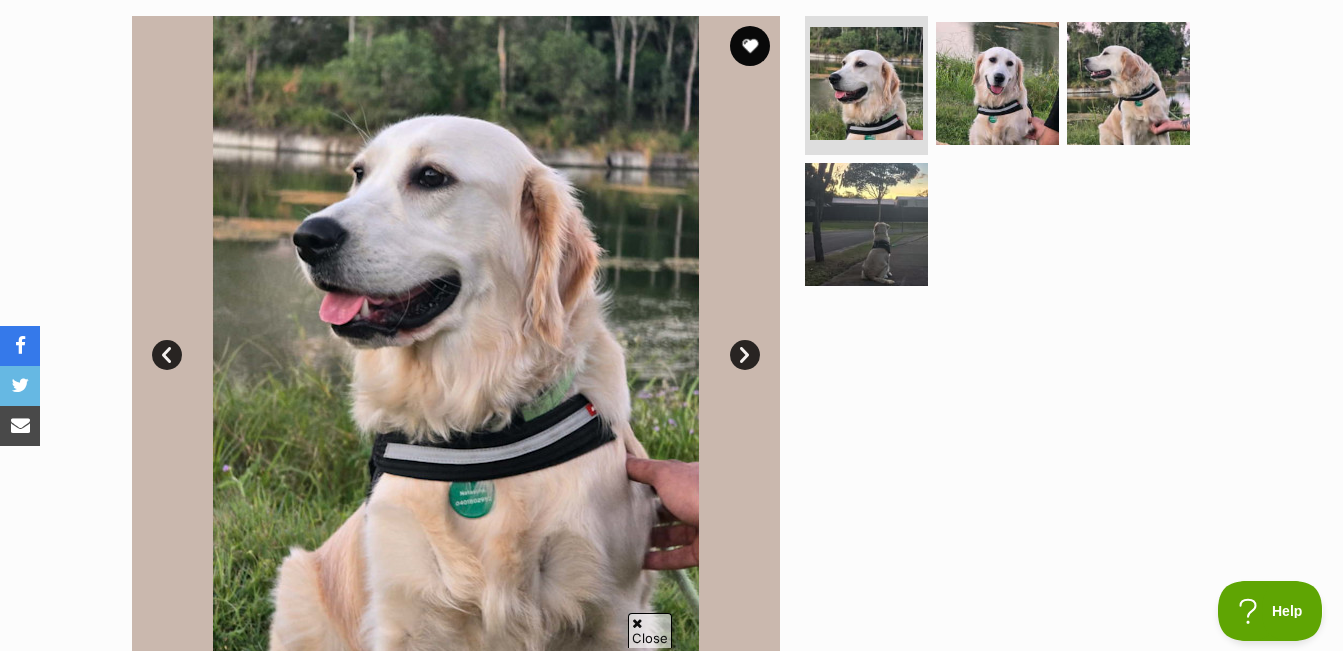 click on "Next" at bounding box center [745, 355] 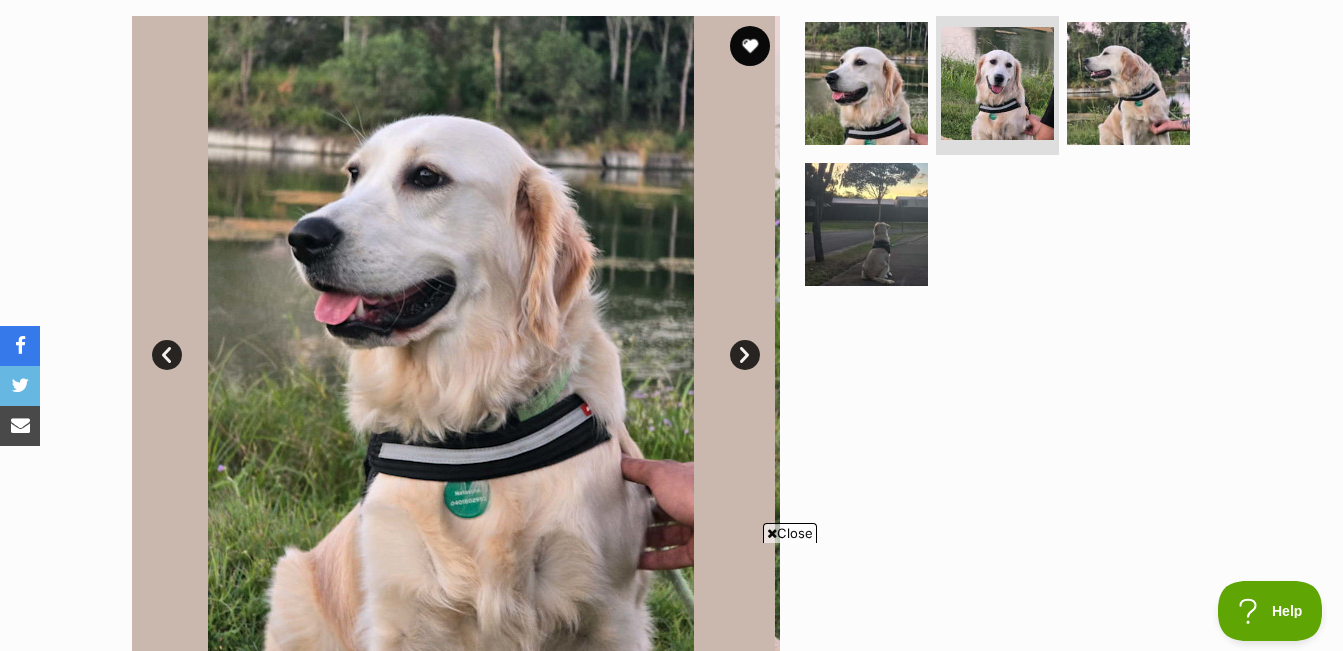 scroll, scrollTop: 0, scrollLeft: 0, axis: both 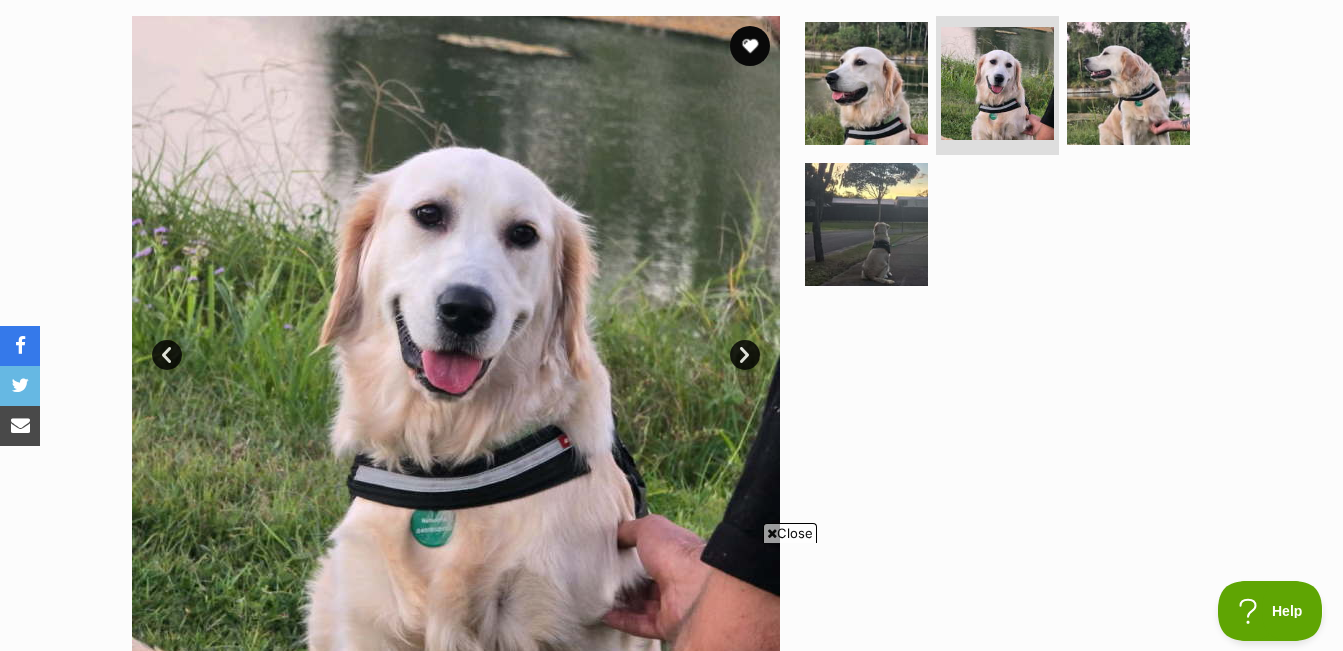 click on "Next" at bounding box center [745, 355] 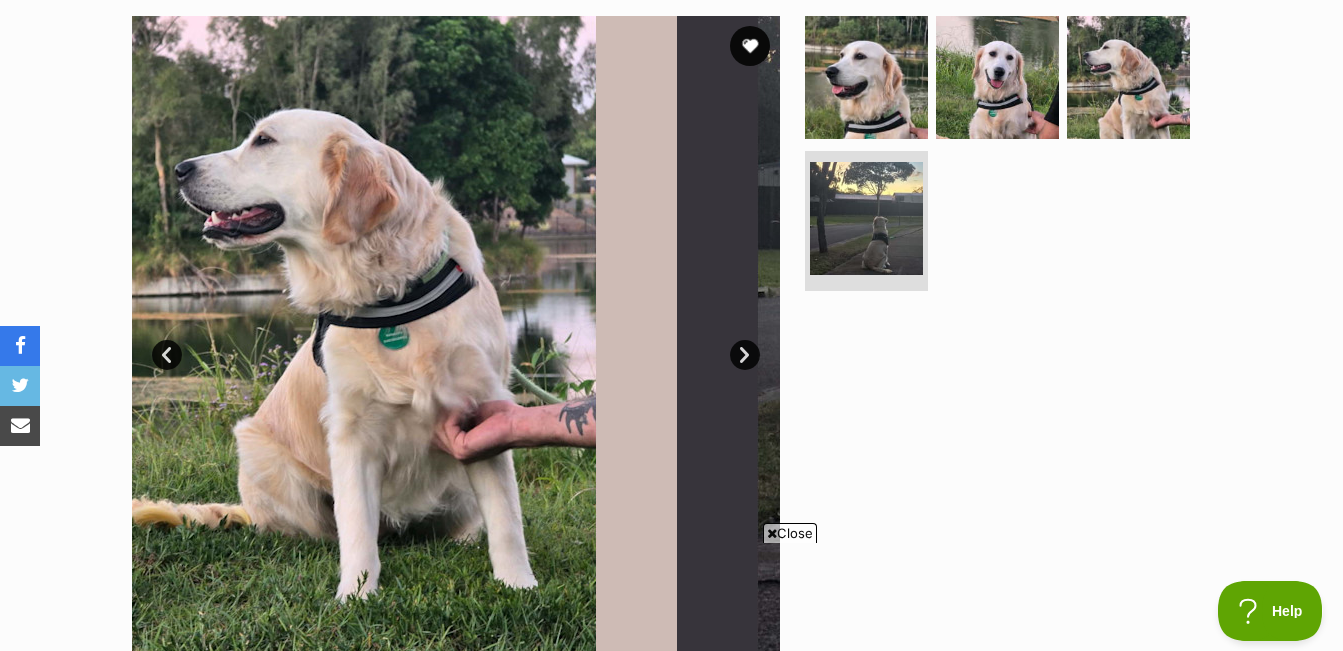 scroll, scrollTop: 0, scrollLeft: 0, axis: both 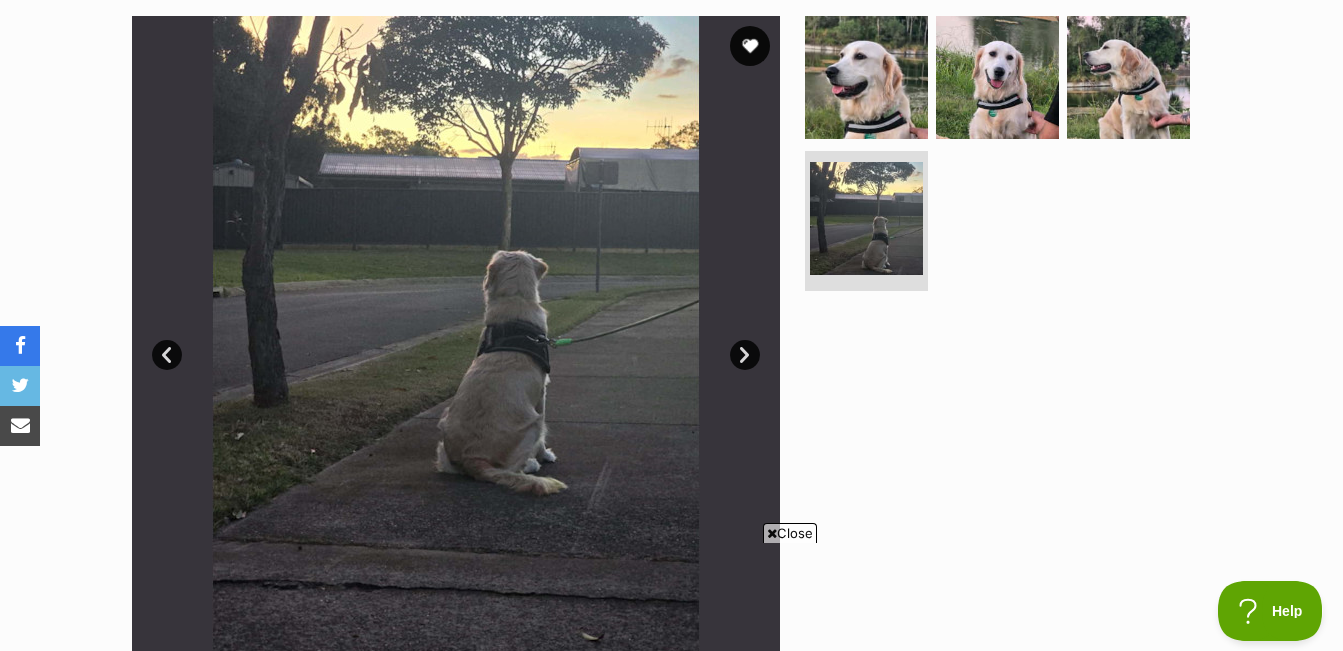 click on "Next" at bounding box center (745, 355) 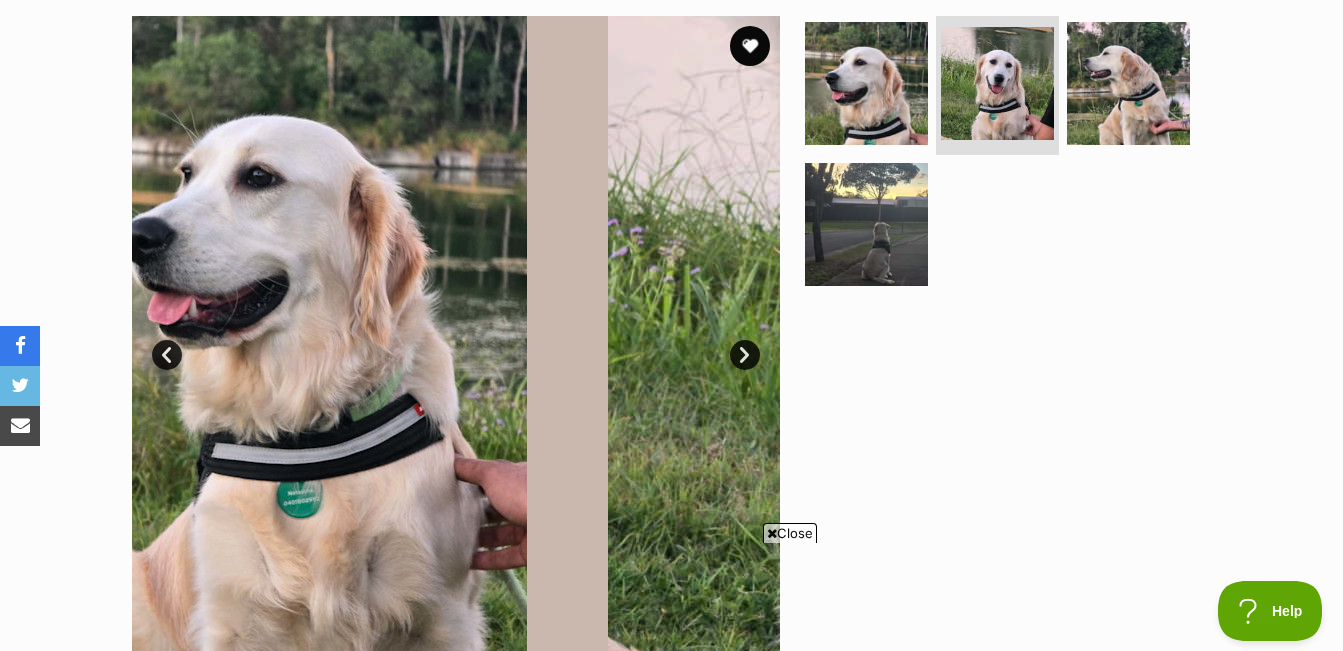 scroll, scrollTop: 0, scrollLeft: 0, axis: both 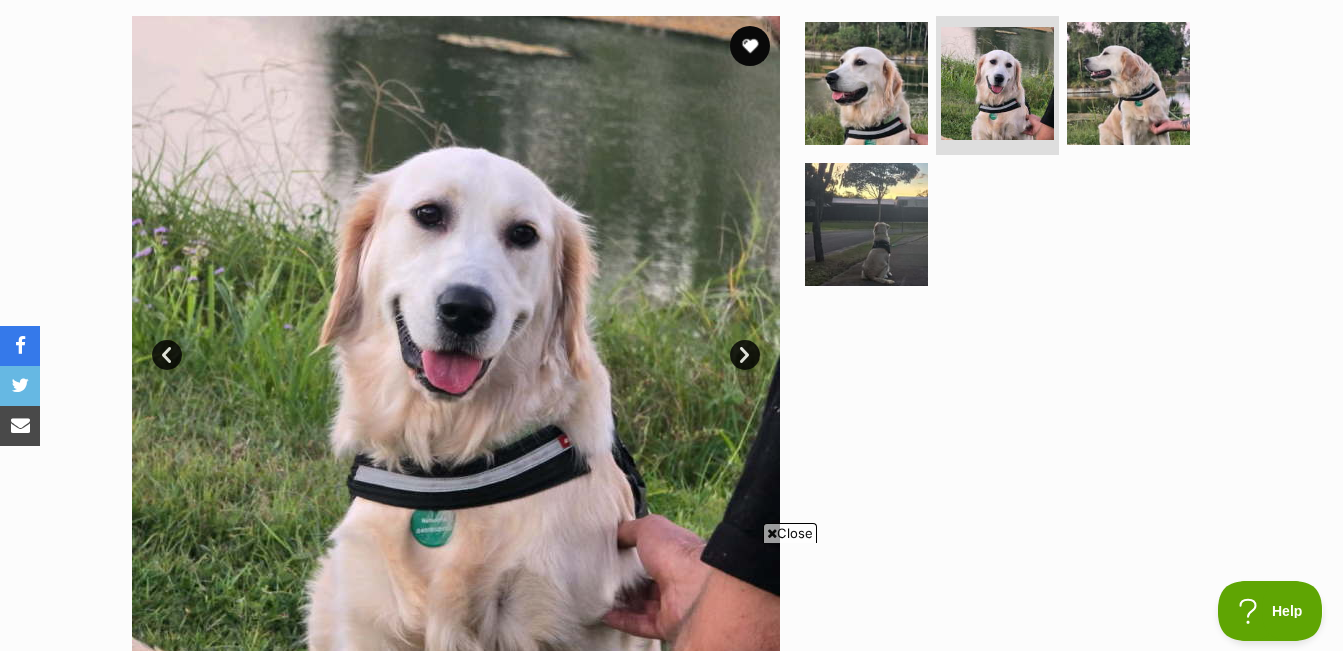 click on "Next" at bounding box center (745, 355) 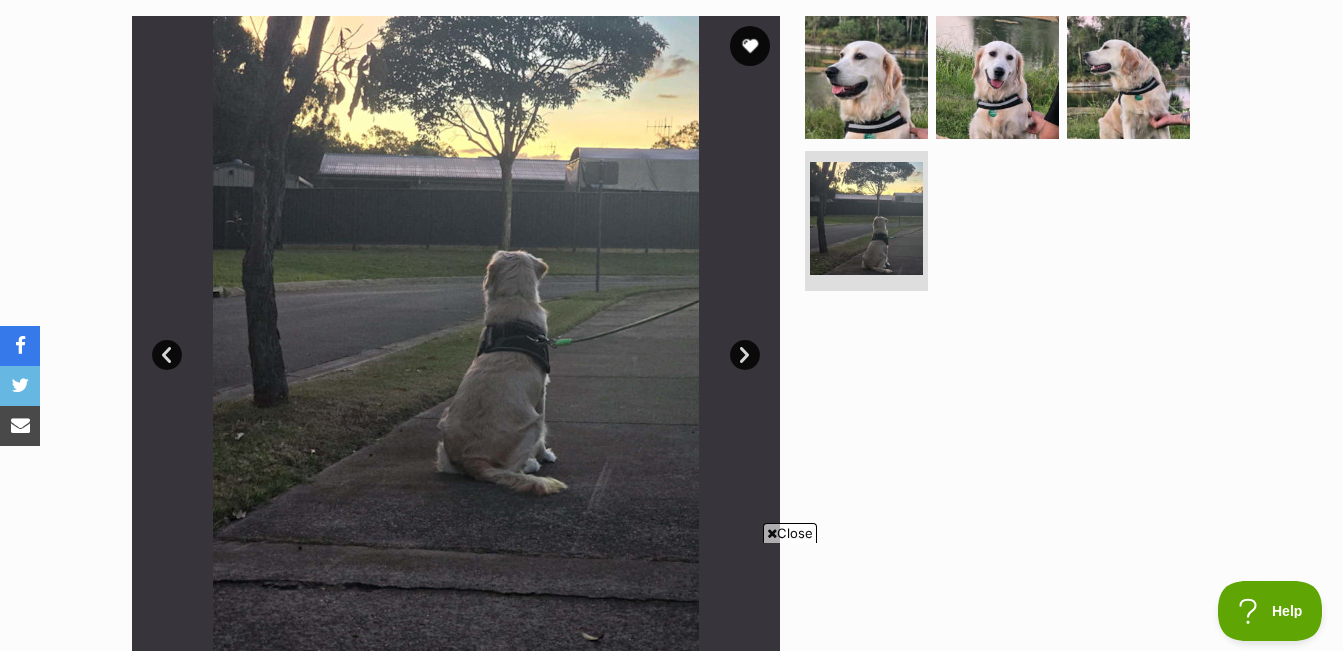 click on "Next" at bounding box center [745, 355] 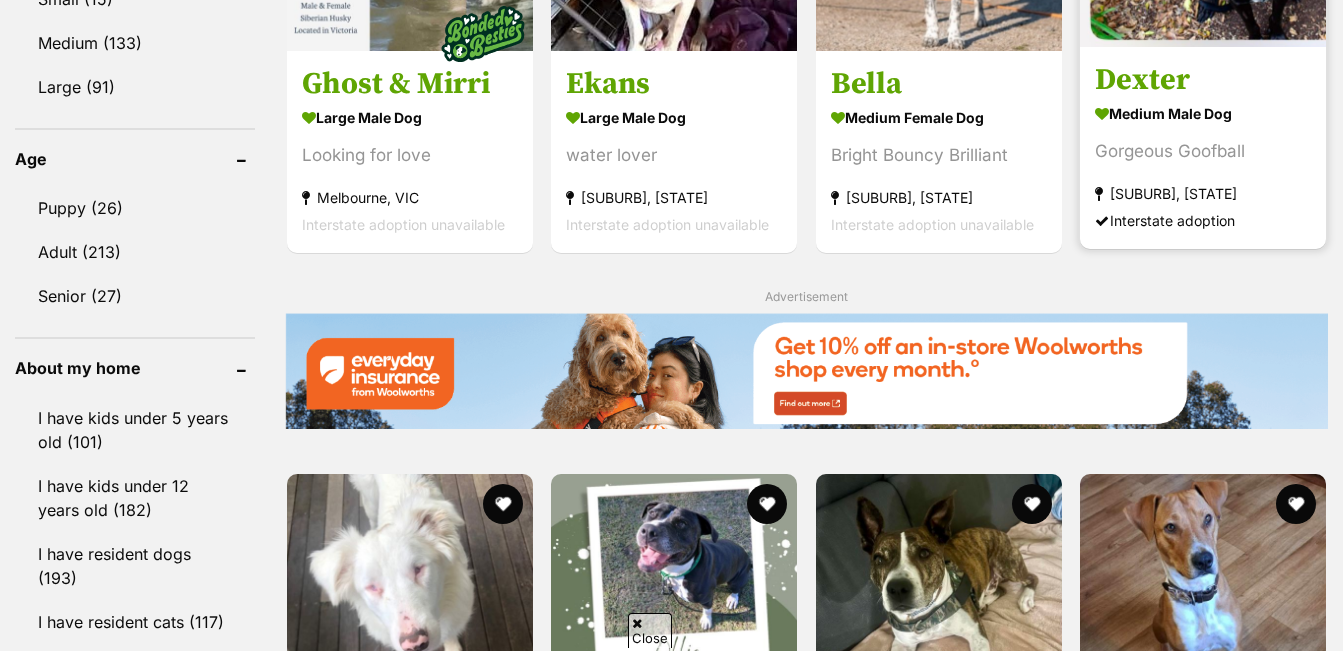 scroll, scrollTop: 2309, scrollLeft: 0, axis: vertical 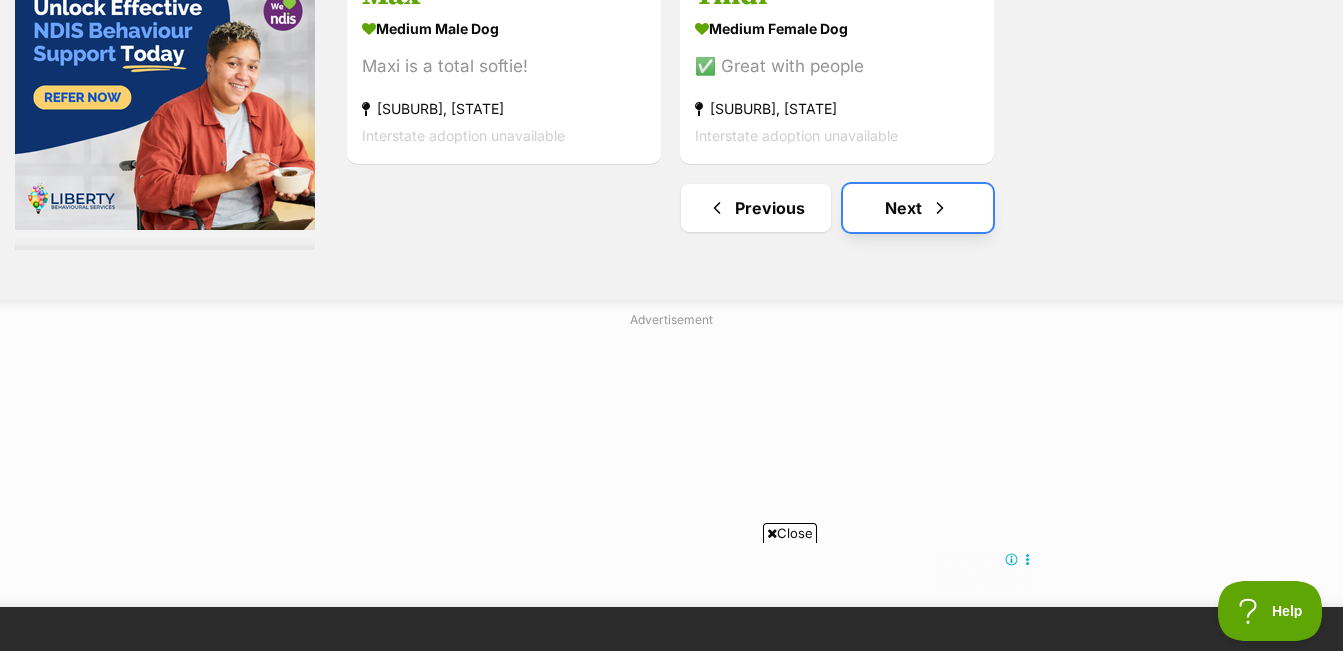 click on "Next" at bounding box center (918, 208) 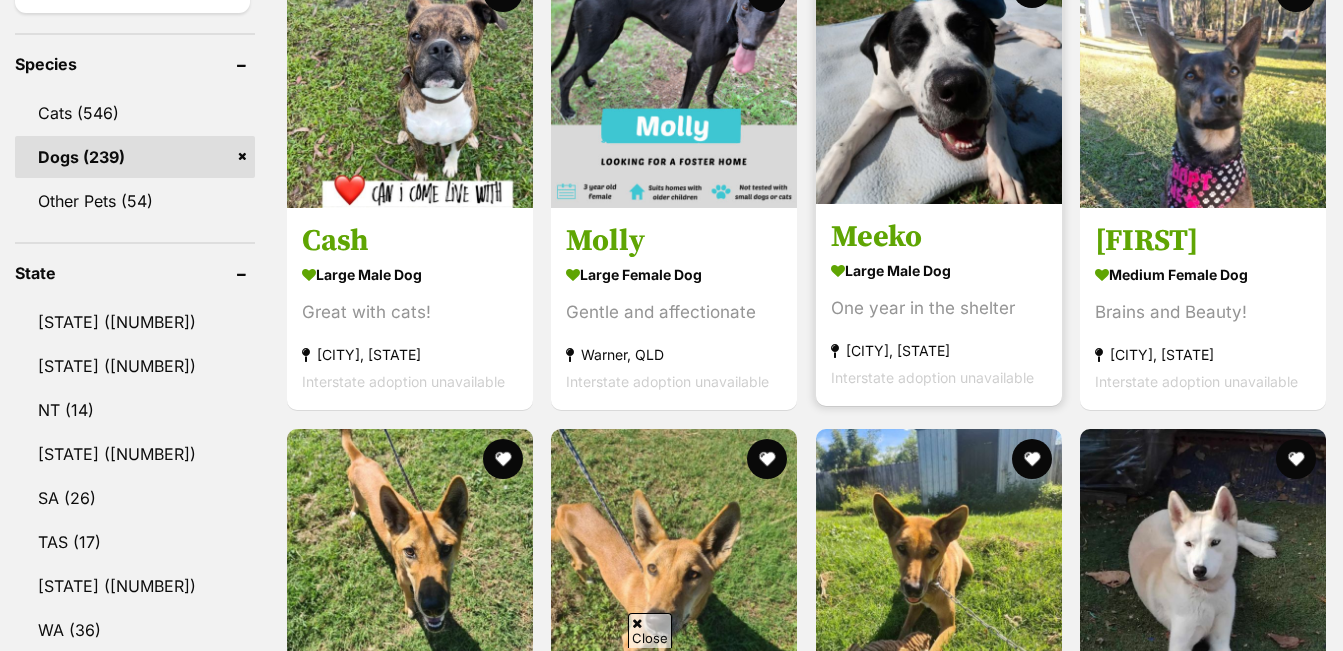 scroll, scrollTop: 0, scrollLeft: 0, axis: both 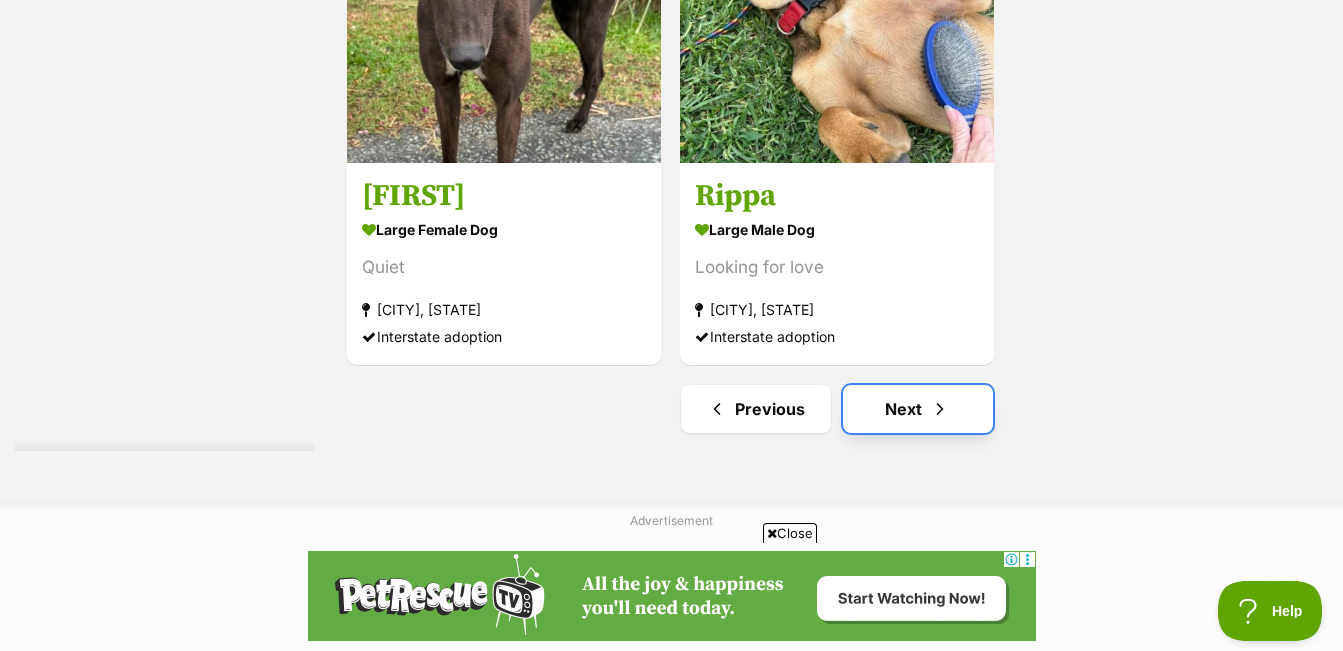 click at bounding box center (940, 409) 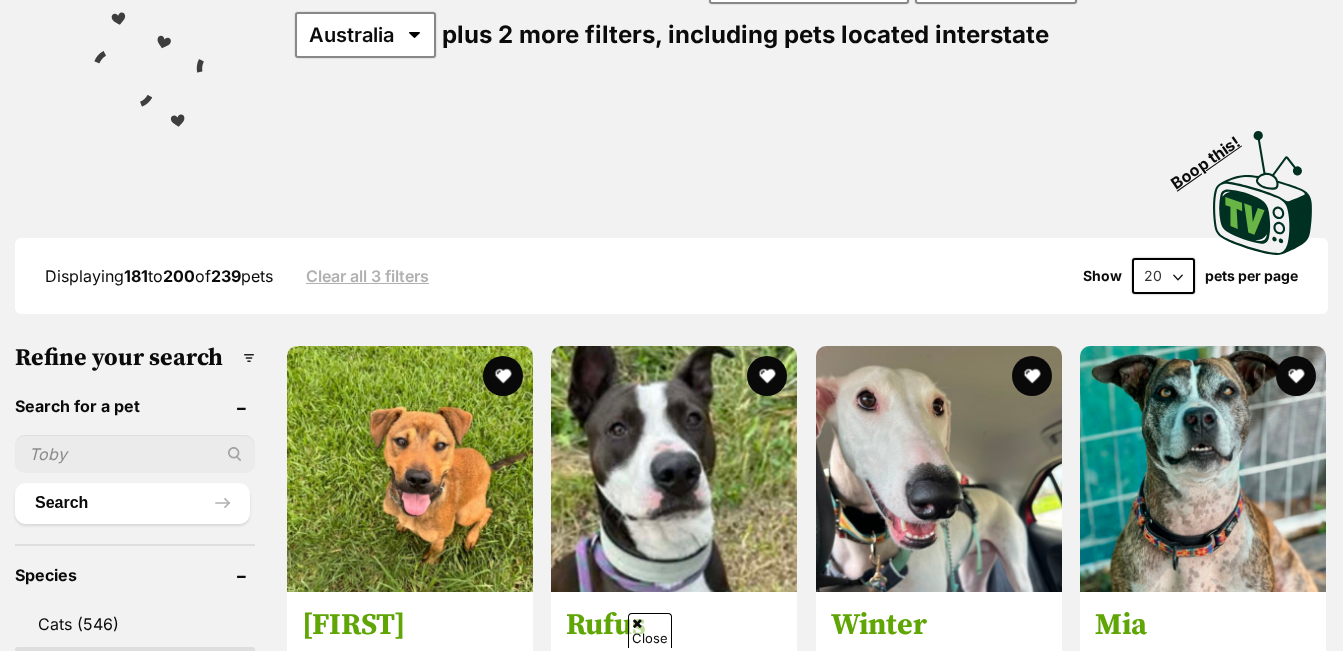 scroll, scrollTop: 500, scrollLeft: 0, axis: vertical 